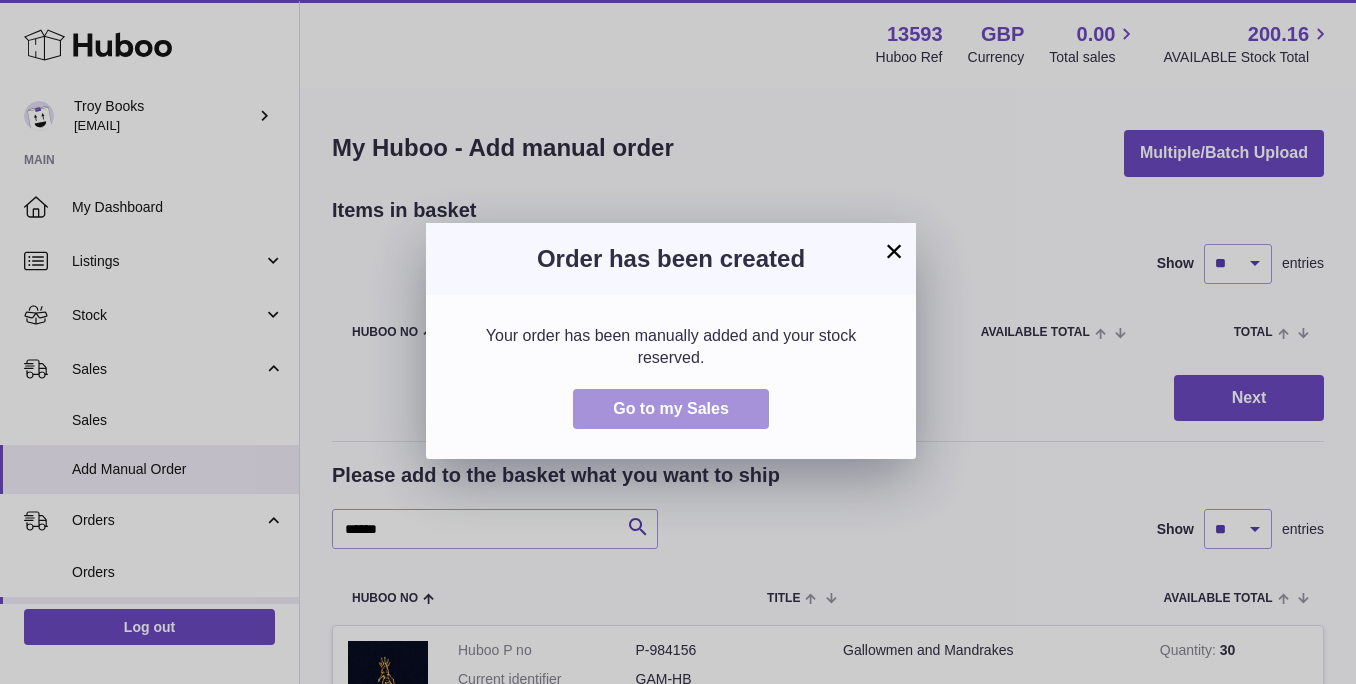scroll, scrollTop: 0, scrollLeft: 0, axis: both 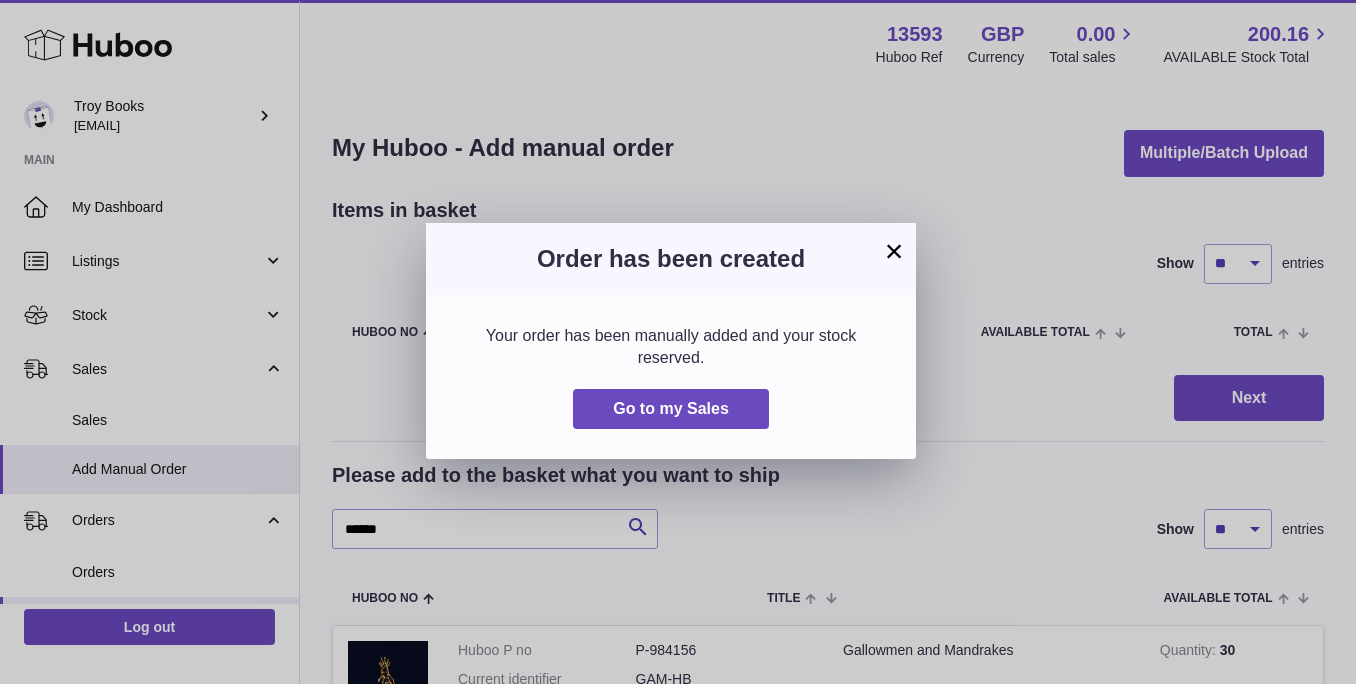 click on "×" at bounding box center (894, 251) 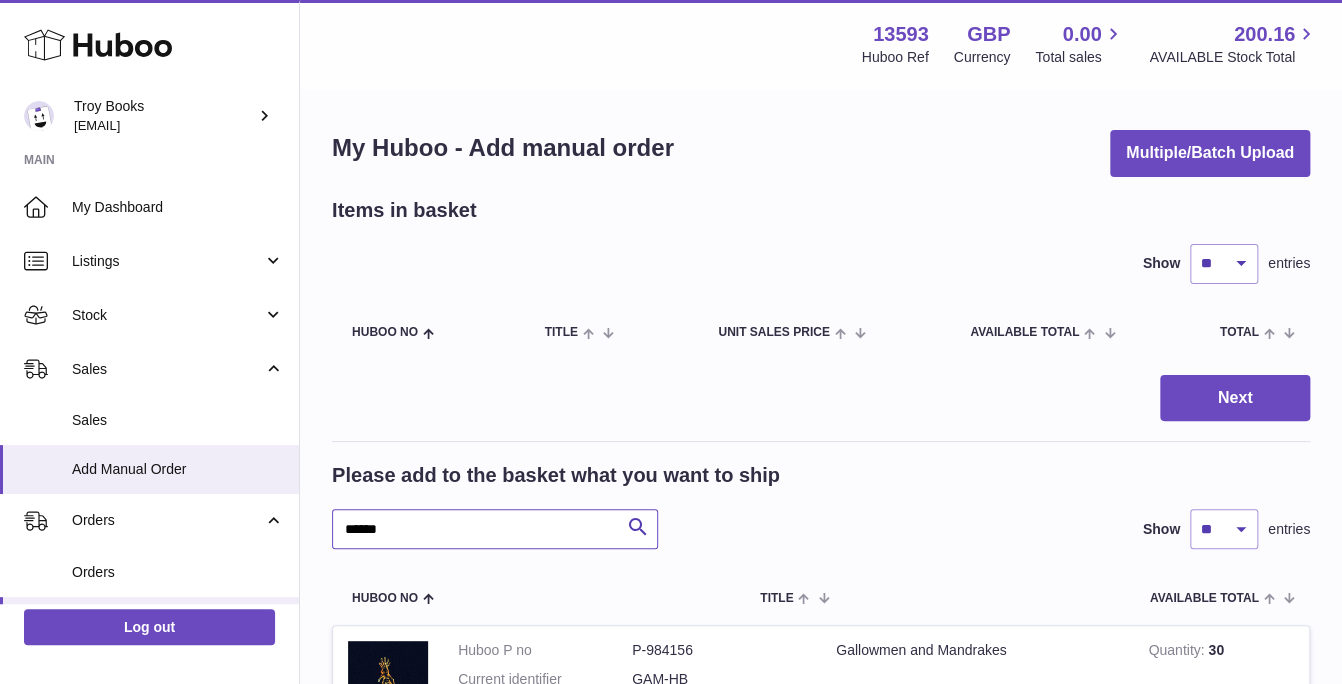 drag, startPoint x: 419, startPoint y: 523, endPoint x: 331, endPoint y: 528, distance: 88.14193 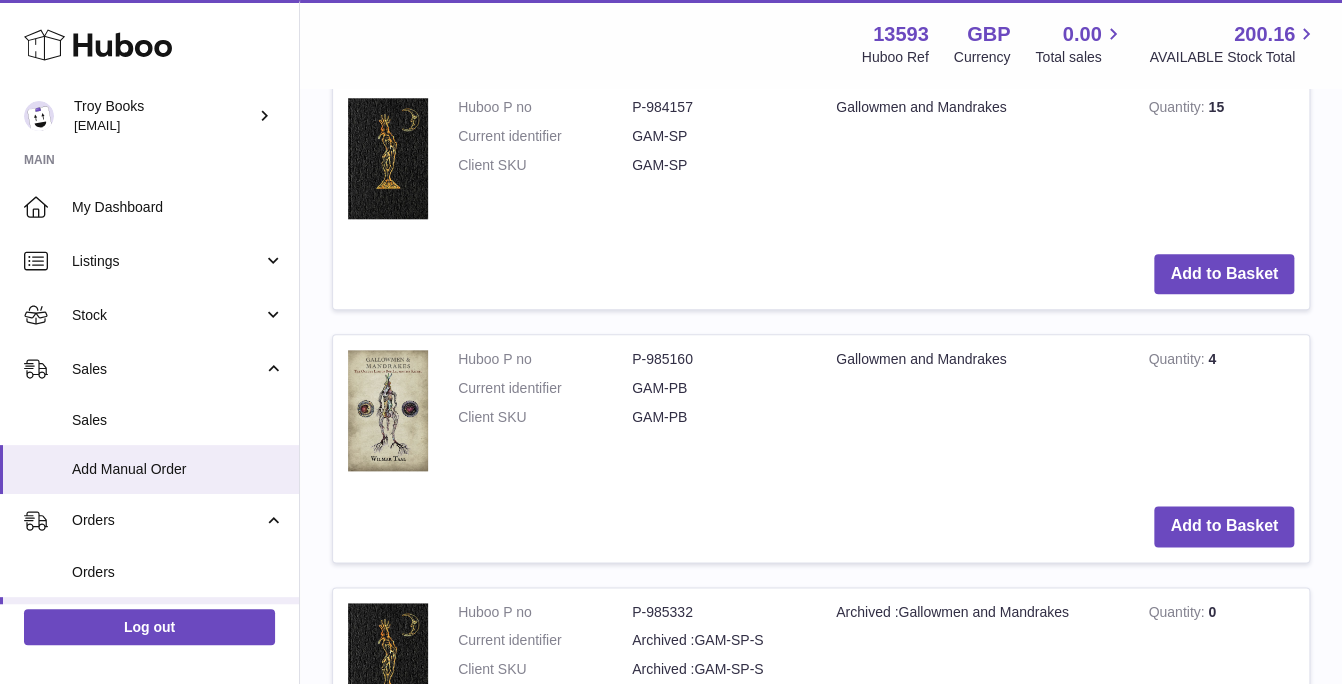 scroll, scrollTop: 800, scrollLeft: 0, axis: vertical 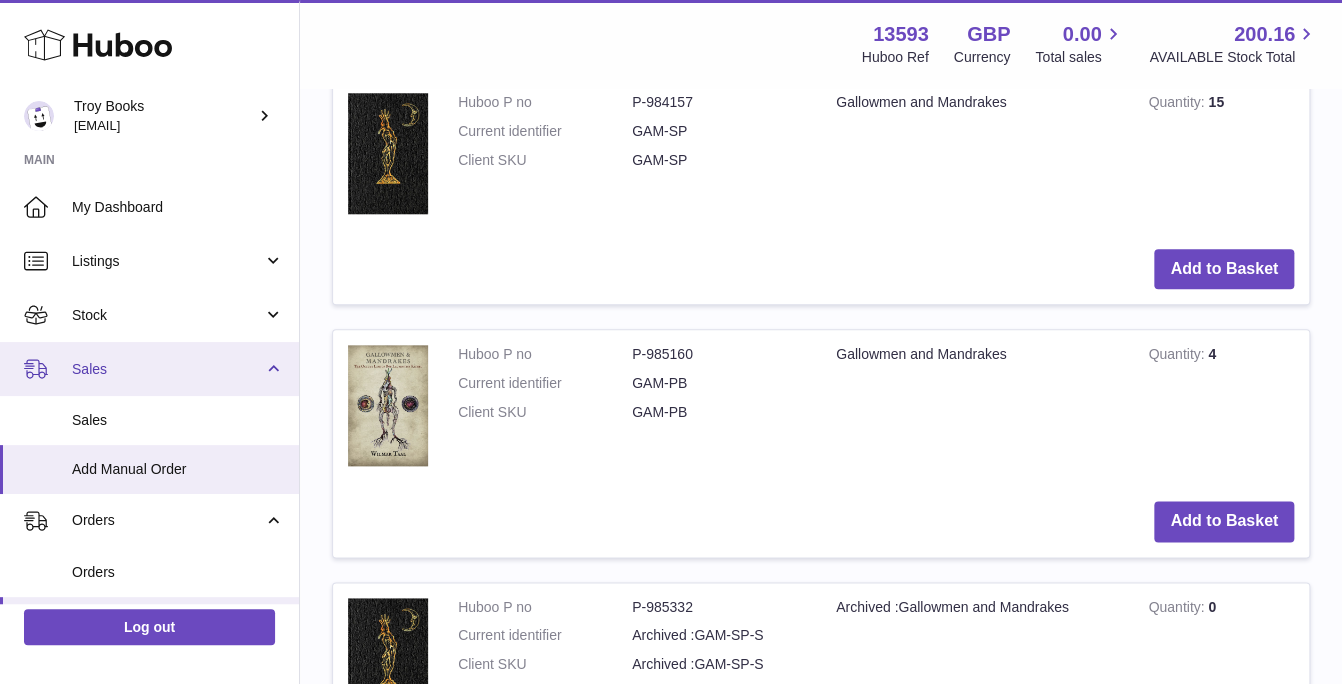 type on "*******" 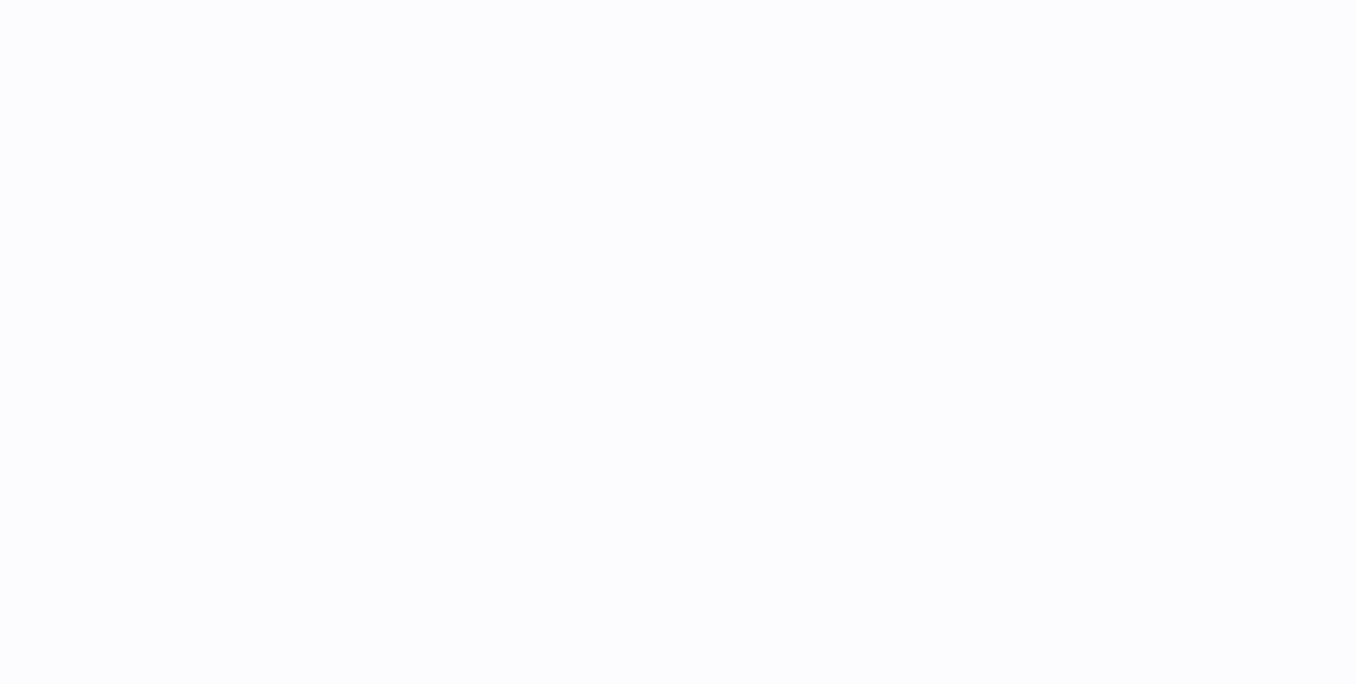 scroll, scrollTop: 0, scrollLeft: 0, axis: both 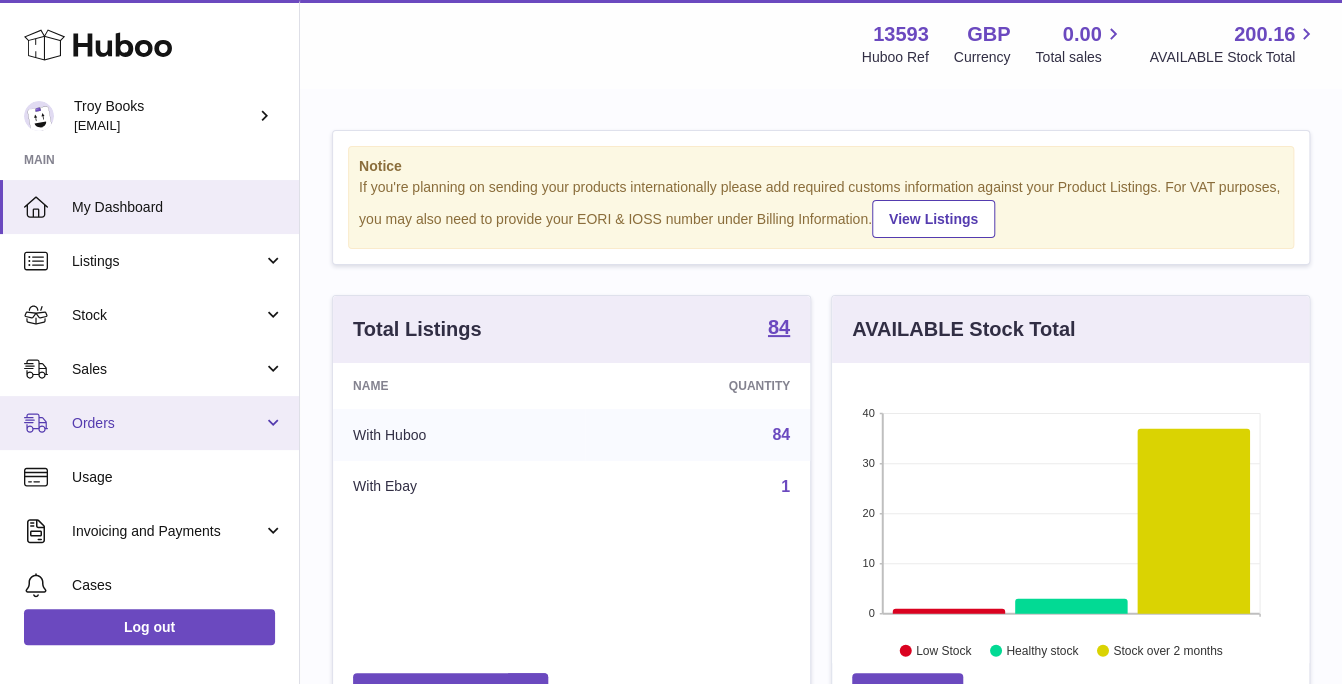 click on "Orders" at bounding box center (167, 423) 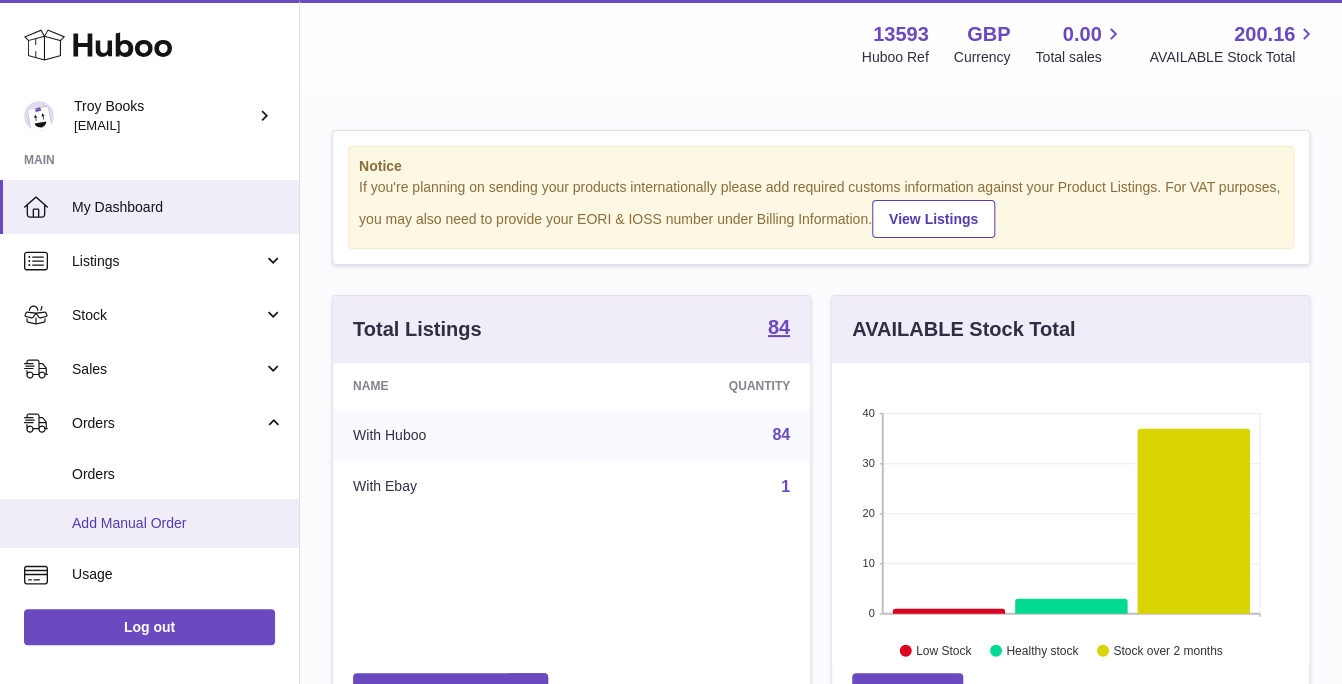 click on "Add Manual Order" at bounding box center (178, 523) 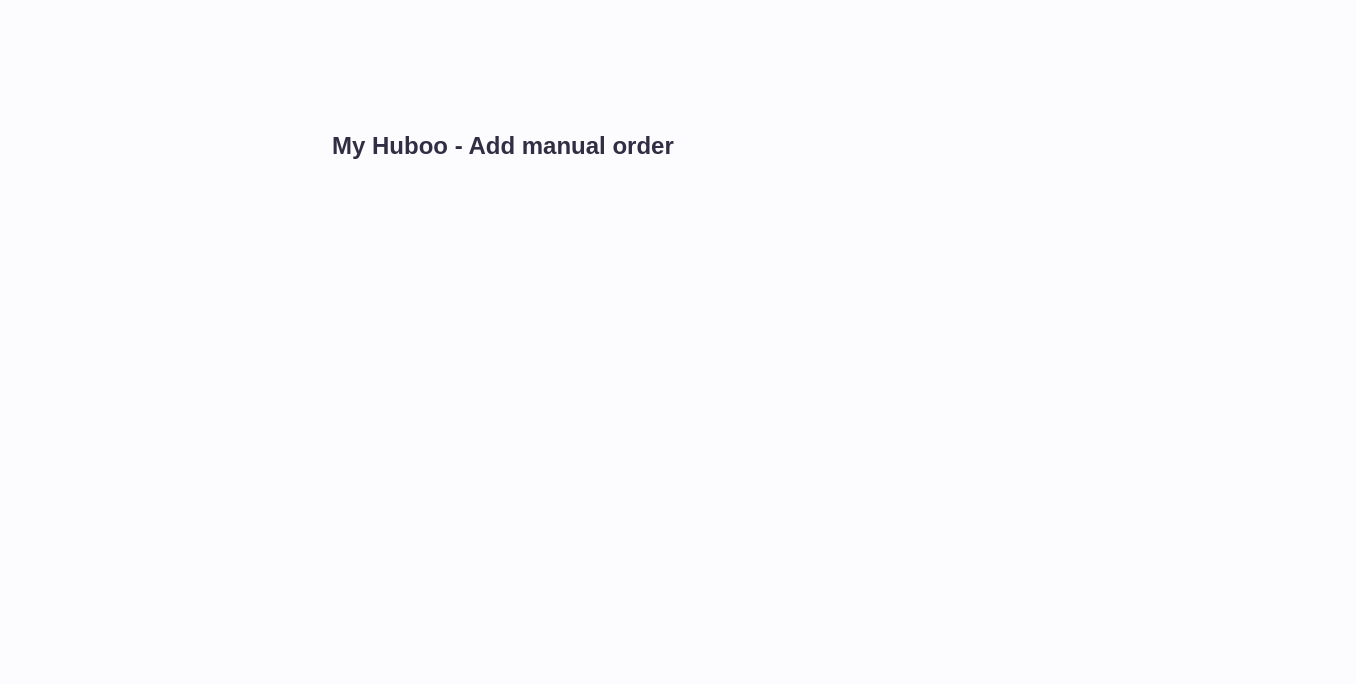 scroll, scrollTop: 0, scrollLeft: 0, axis: both 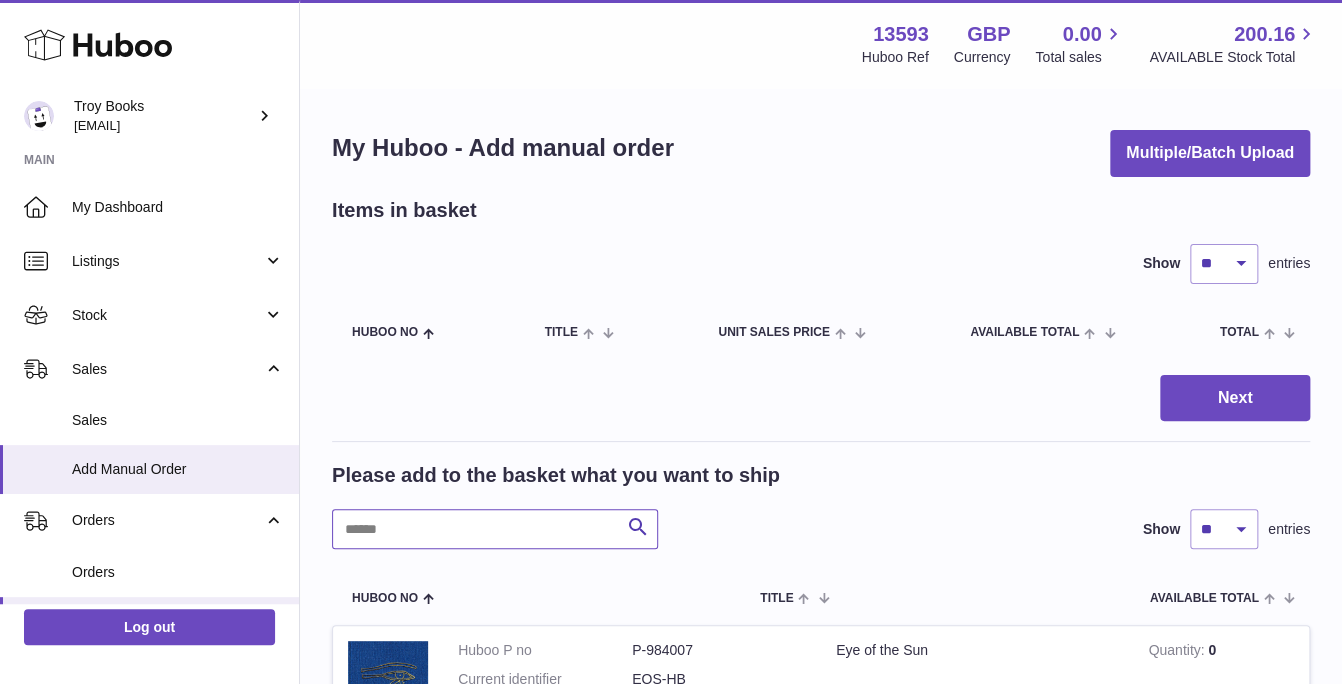 click at bounding box center (495, 529) 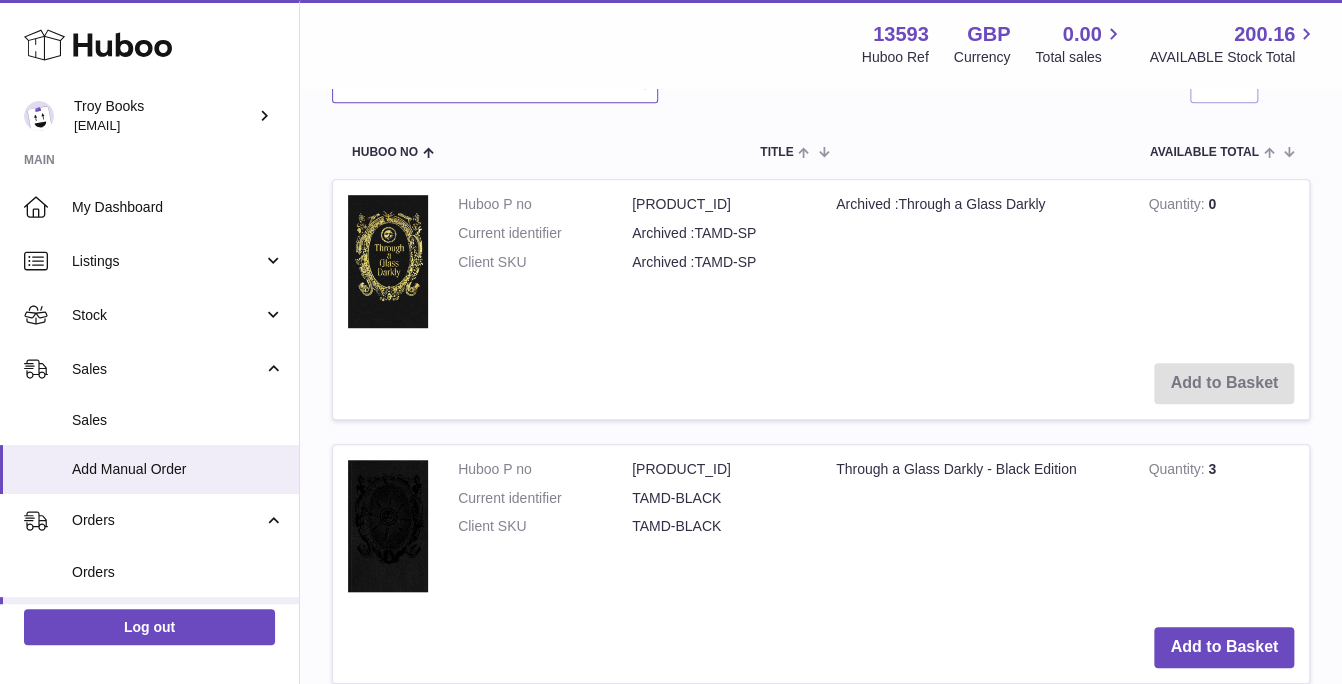 scroll, scrollTop: 600, scrollLeft: 0, axis: vertical 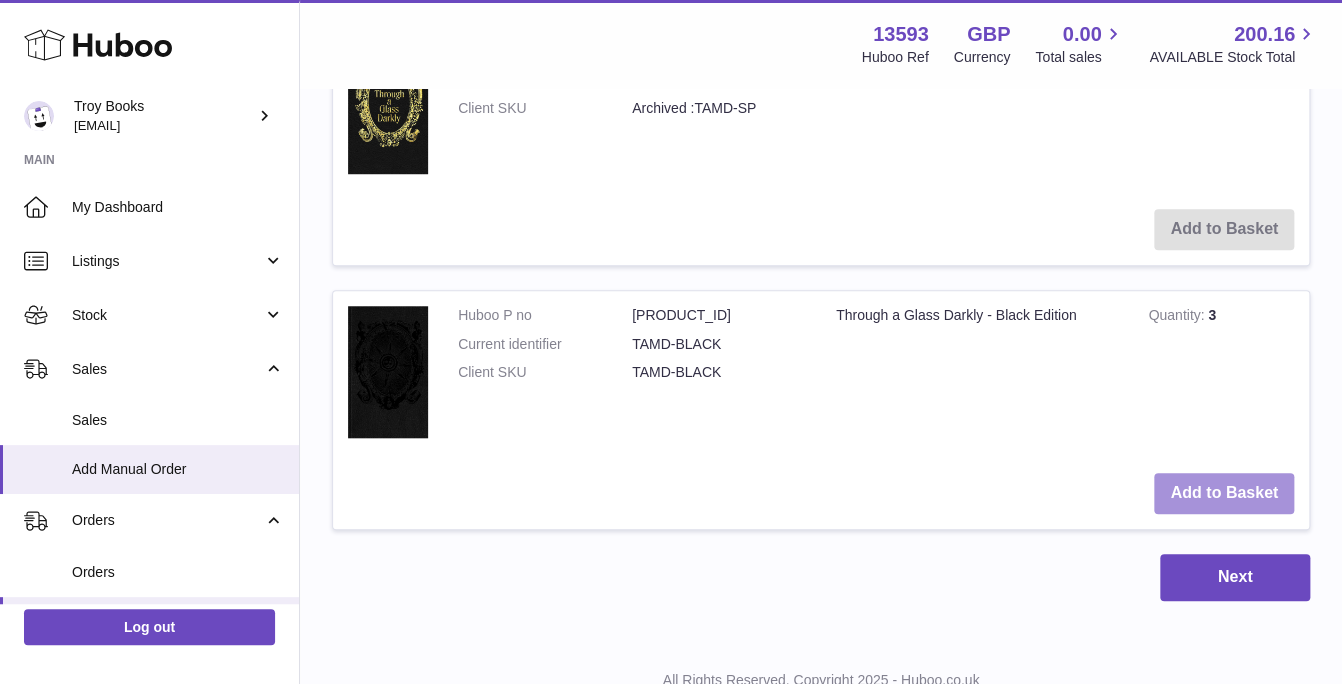 type on "*******" 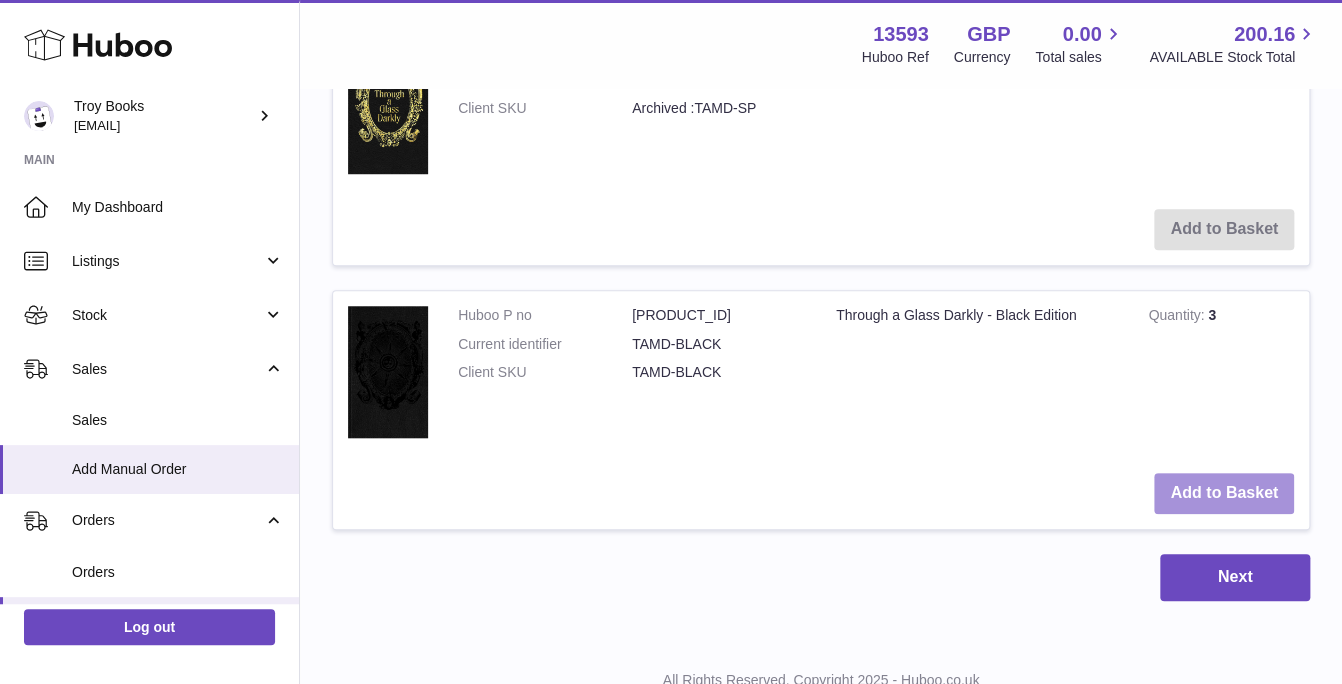 click on "Add to Basket" at bounding box center (1224, 493) 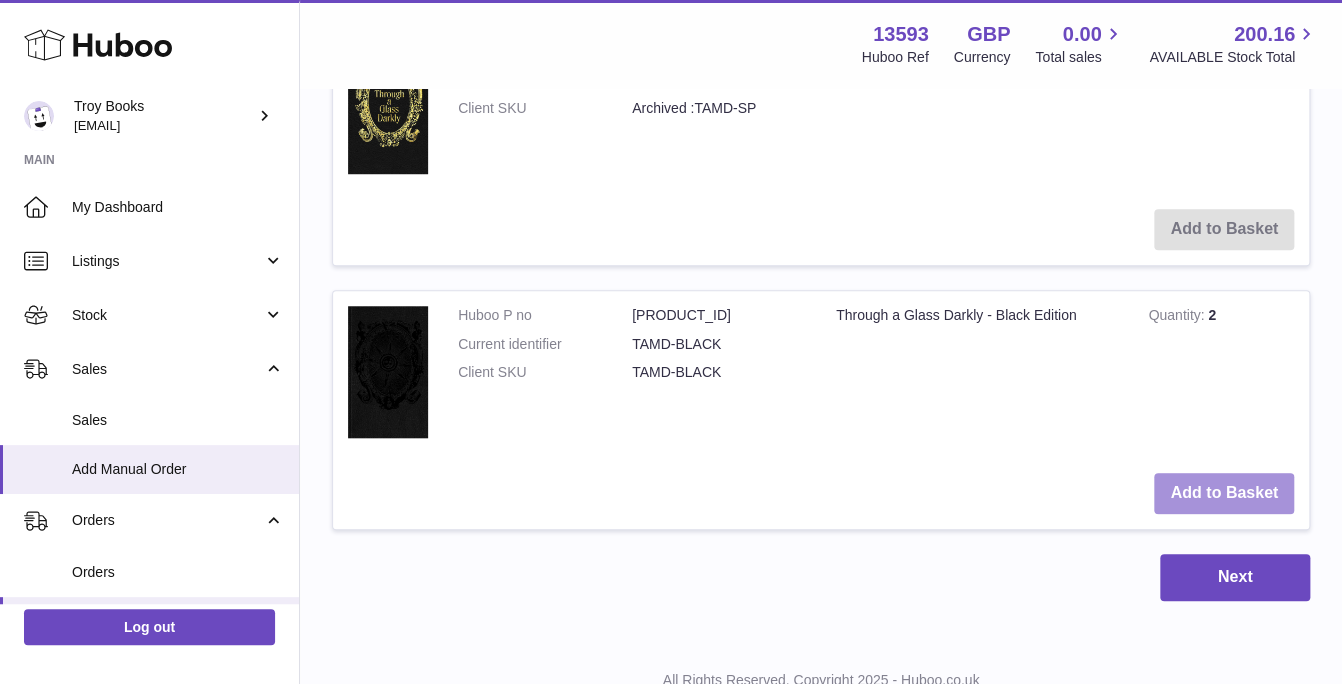 scroll, scrollTop: 864, scrollLeft: 0, axis: vertical 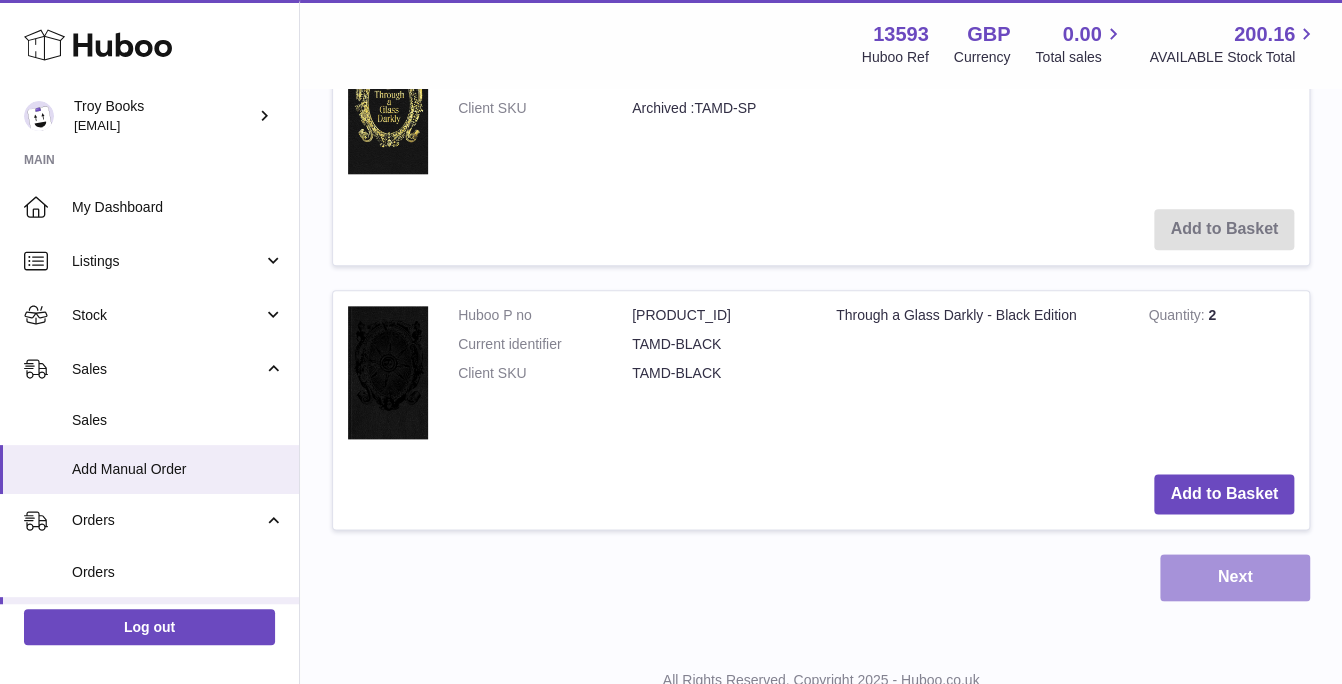 click on "Next" at bounding box center [1235, 577] 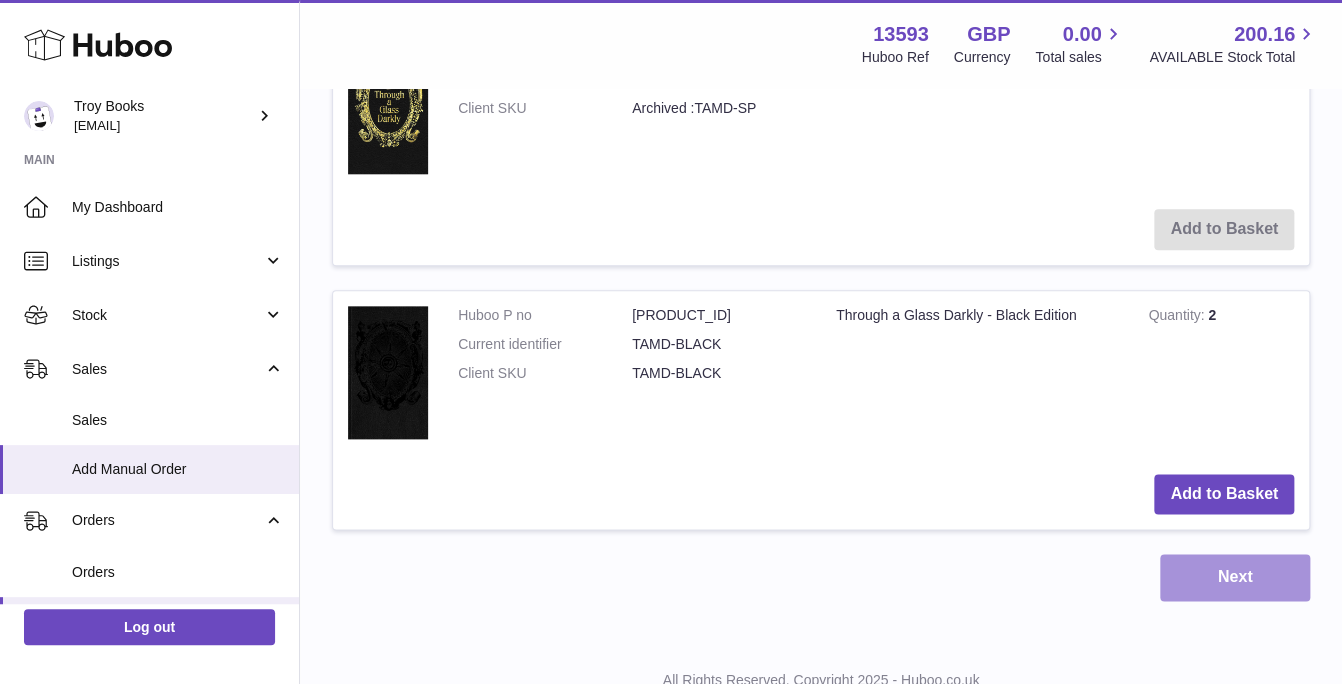 scroll, scrollTop: 0, scrollLeft: 0, axis: both 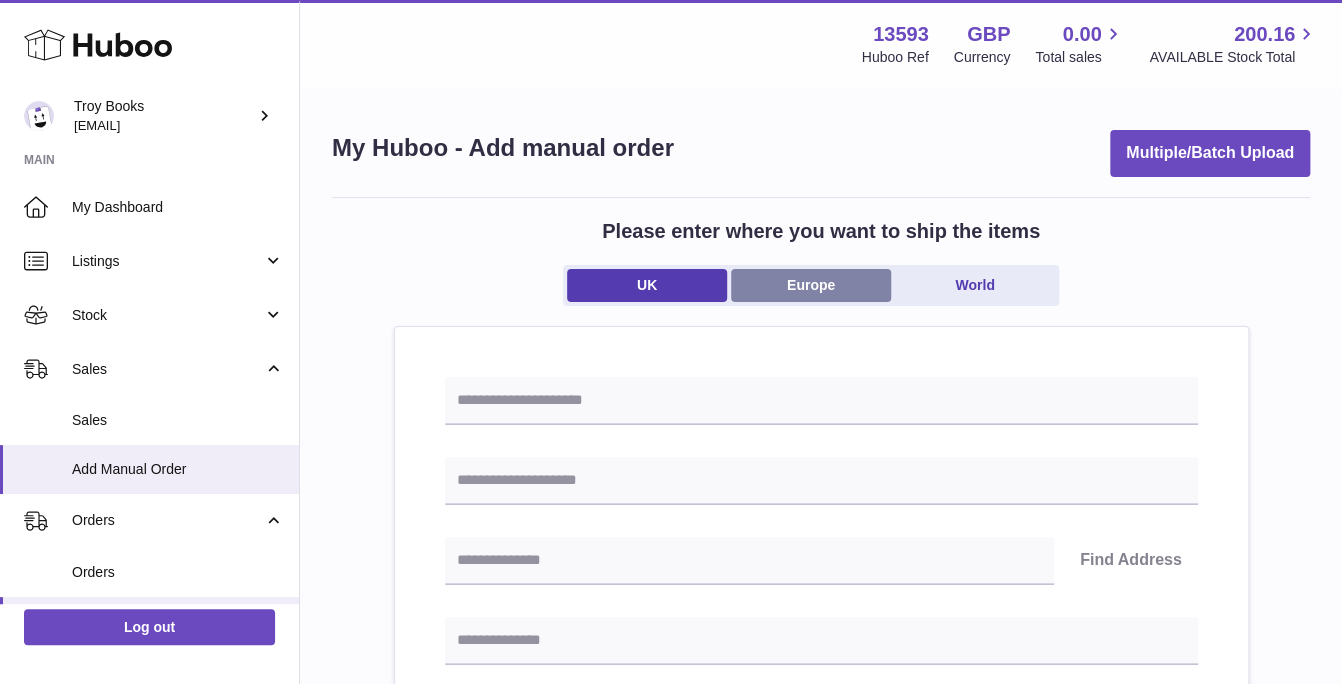 click on "Europe" at bounding box center [811, 285] 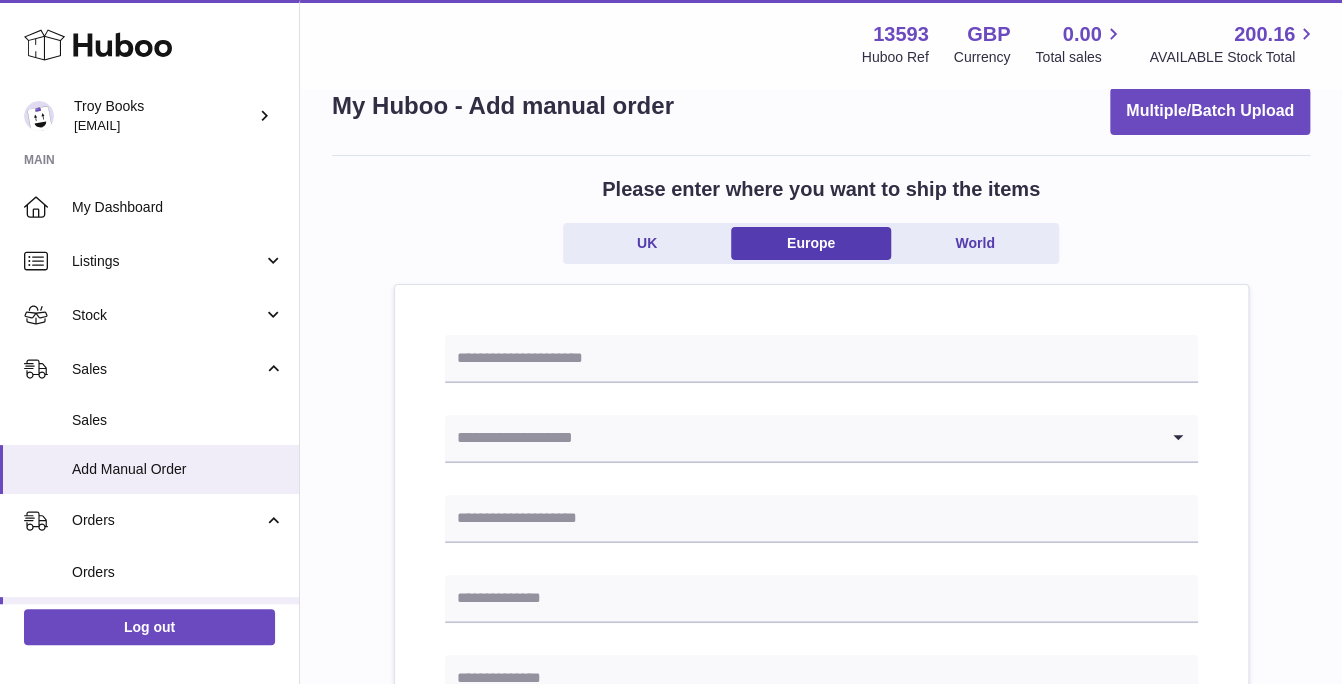 scroll, scrollTop: 0, scrollLeft: 0, axis: both 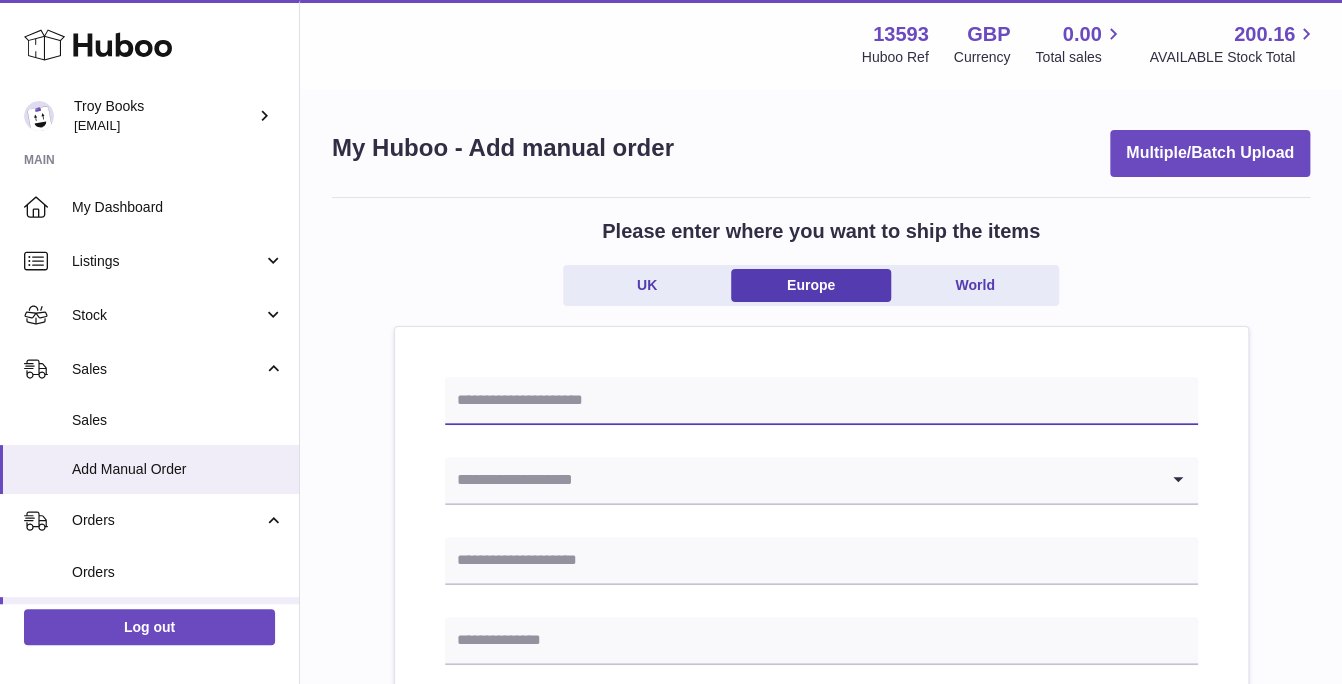 paste on "**********" 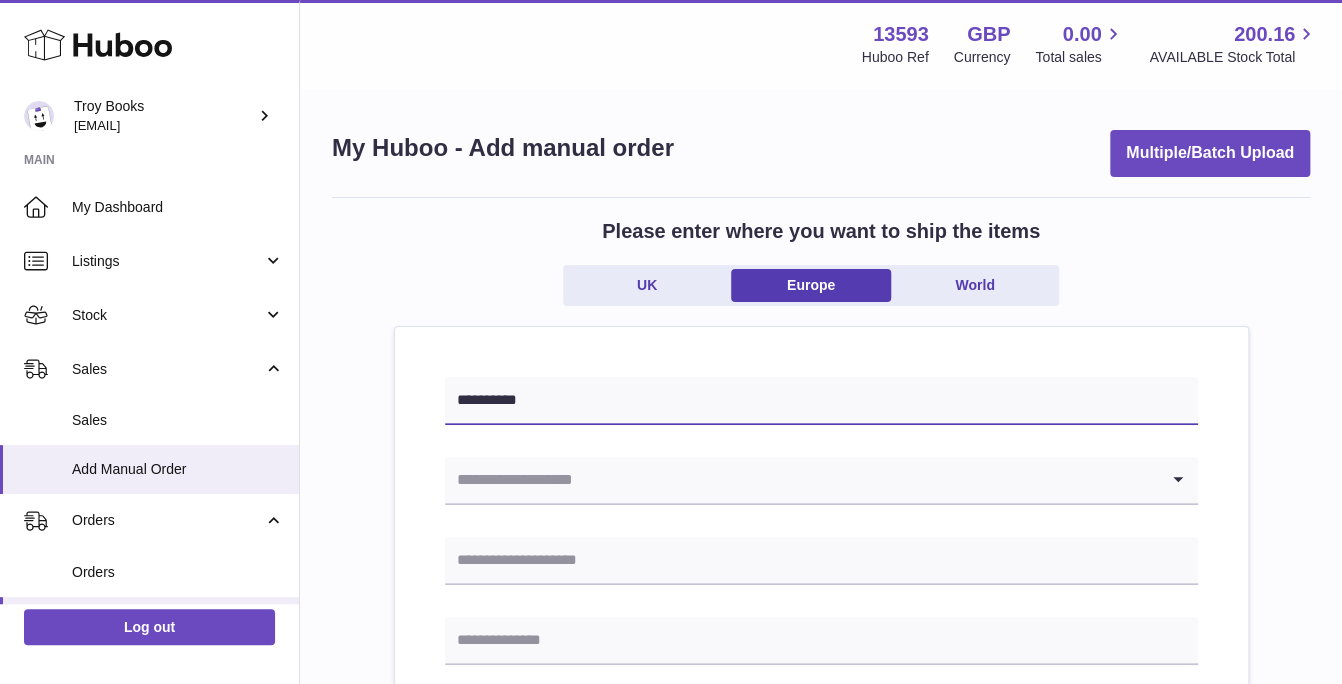 type on "**********" 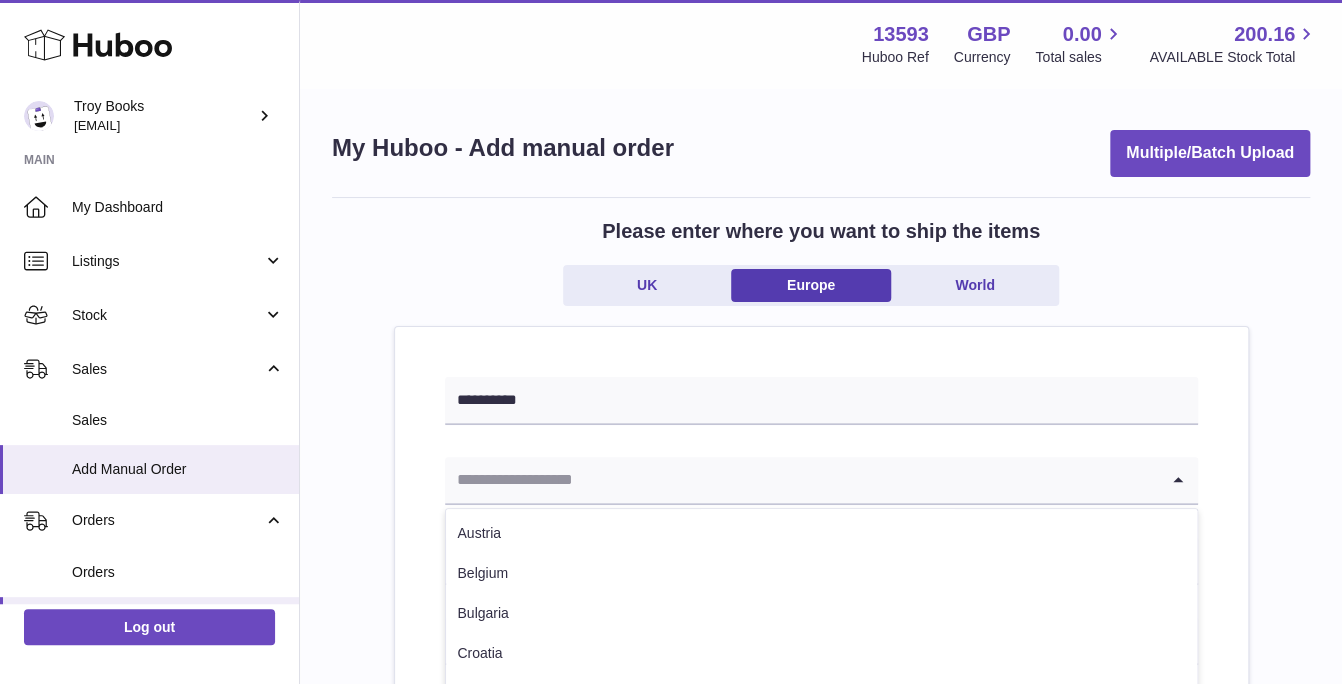 click at bounding box center [801, 480] 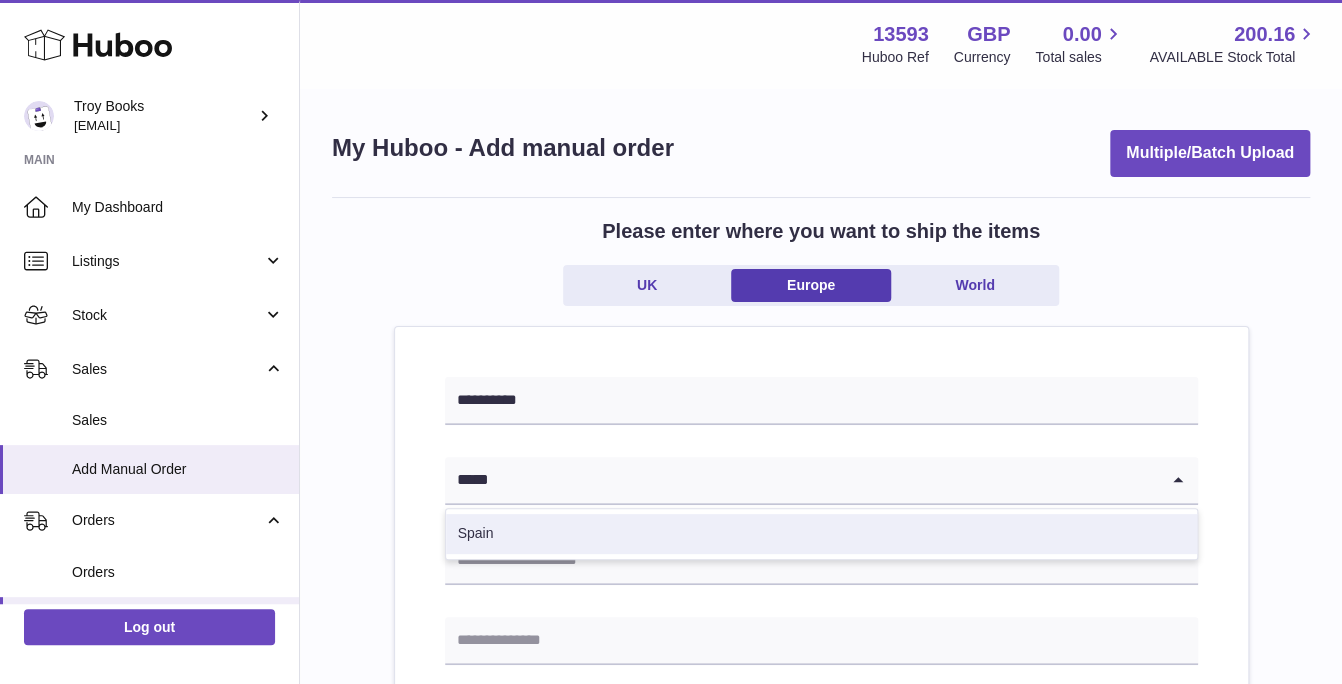 click on "Spain" at bounding box center (821, 534) 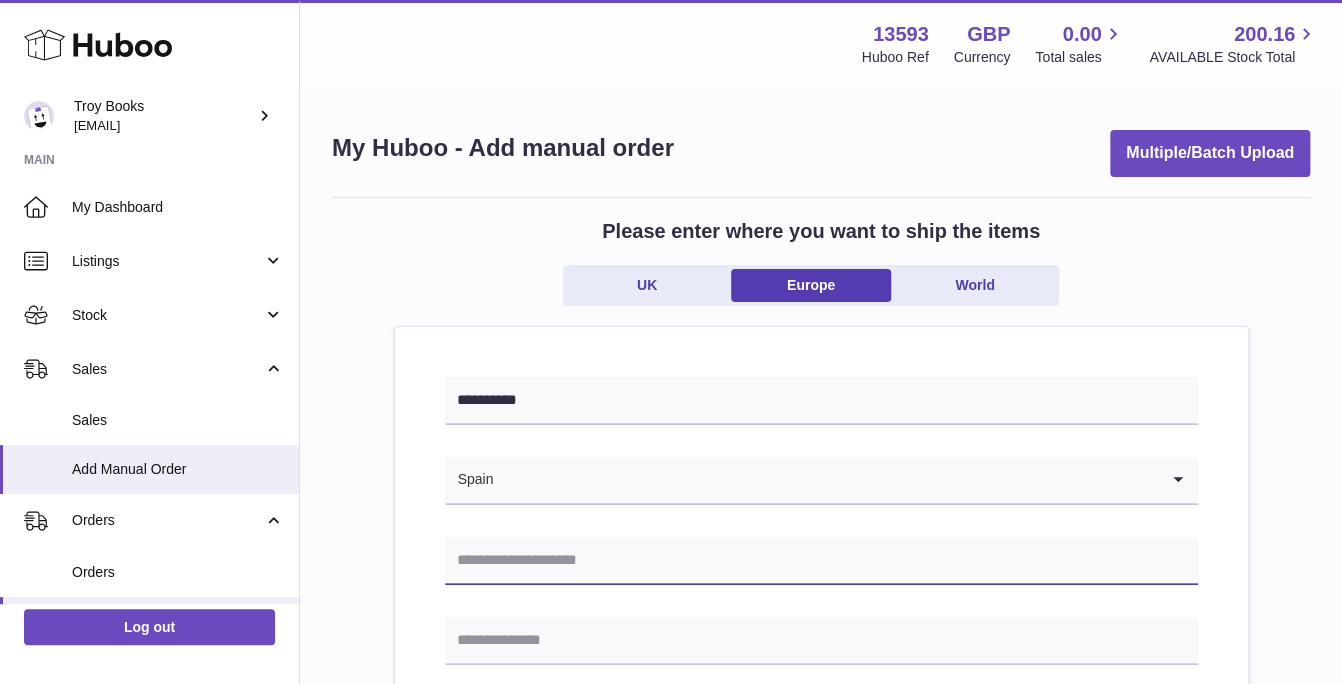 click at bounding box center (821, 561) 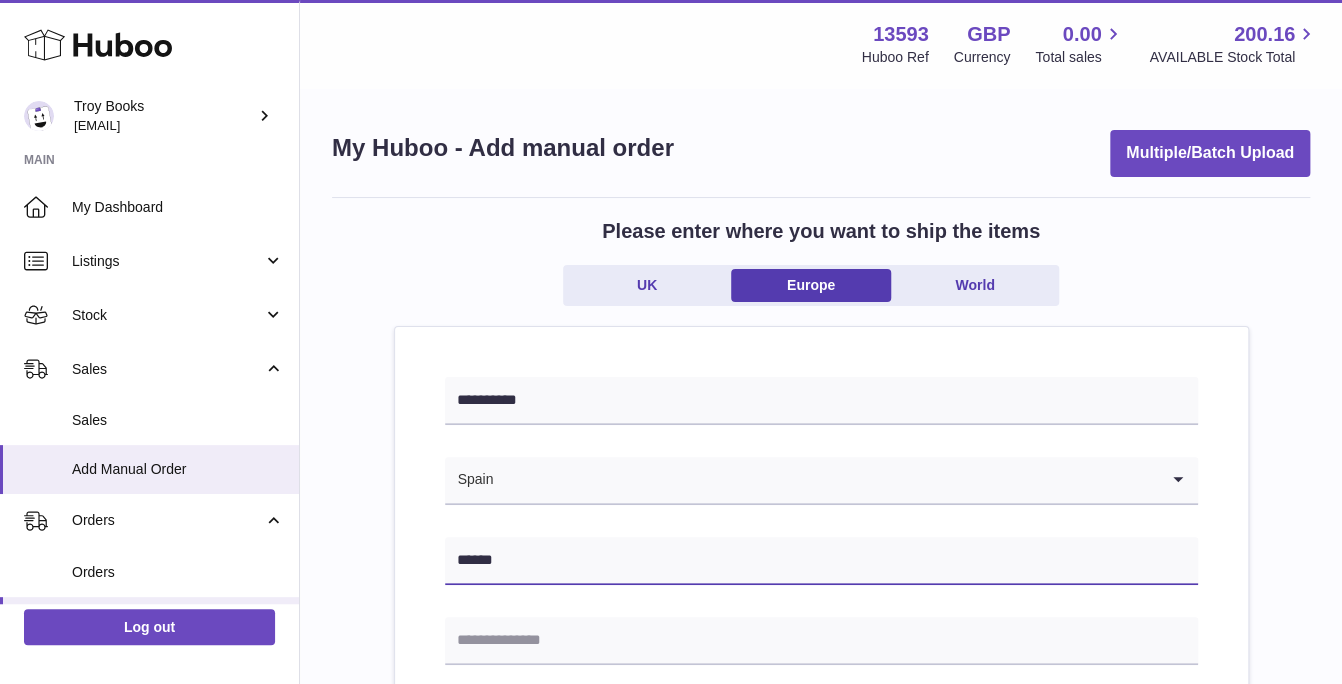 drag, startPoint x: 504, startPoint y: 548, endPoint x: 445, endPoint y: 556, distance: 59.5399 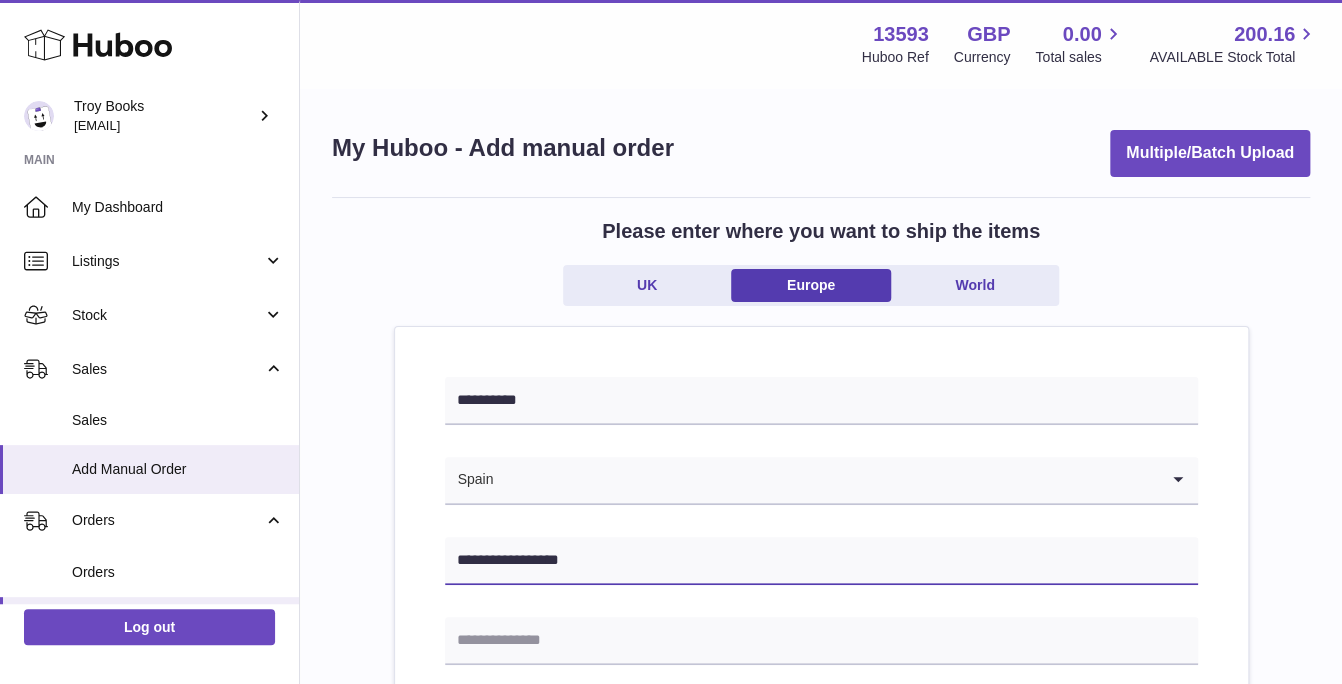 type on "**********" 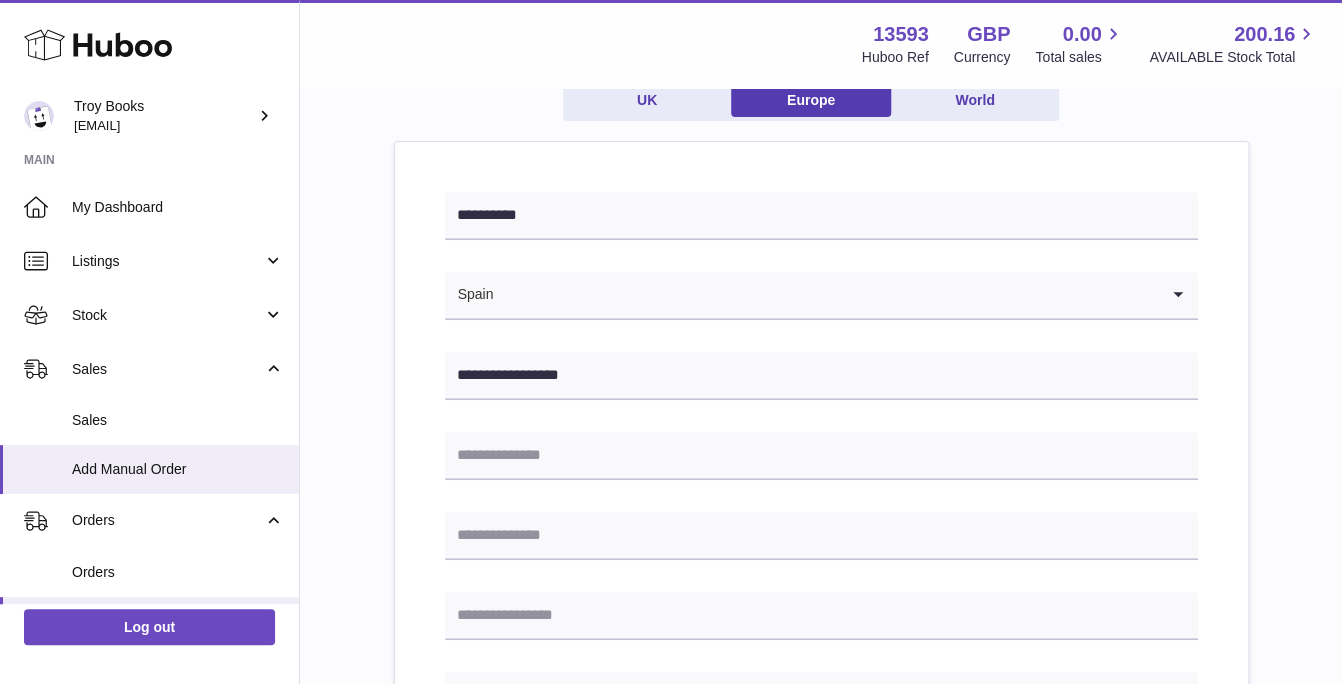 scroll, scrollTop: 200, scrollLeft: 0, axis: vertical 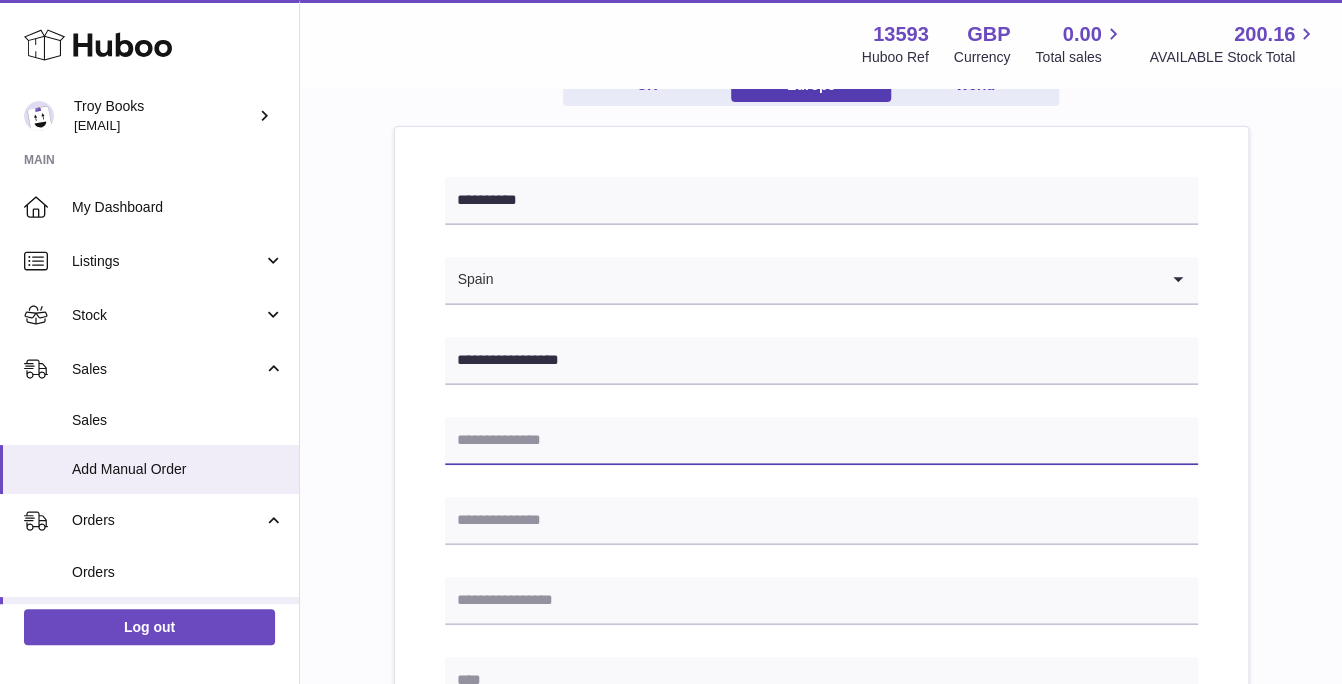 paste on "**********" 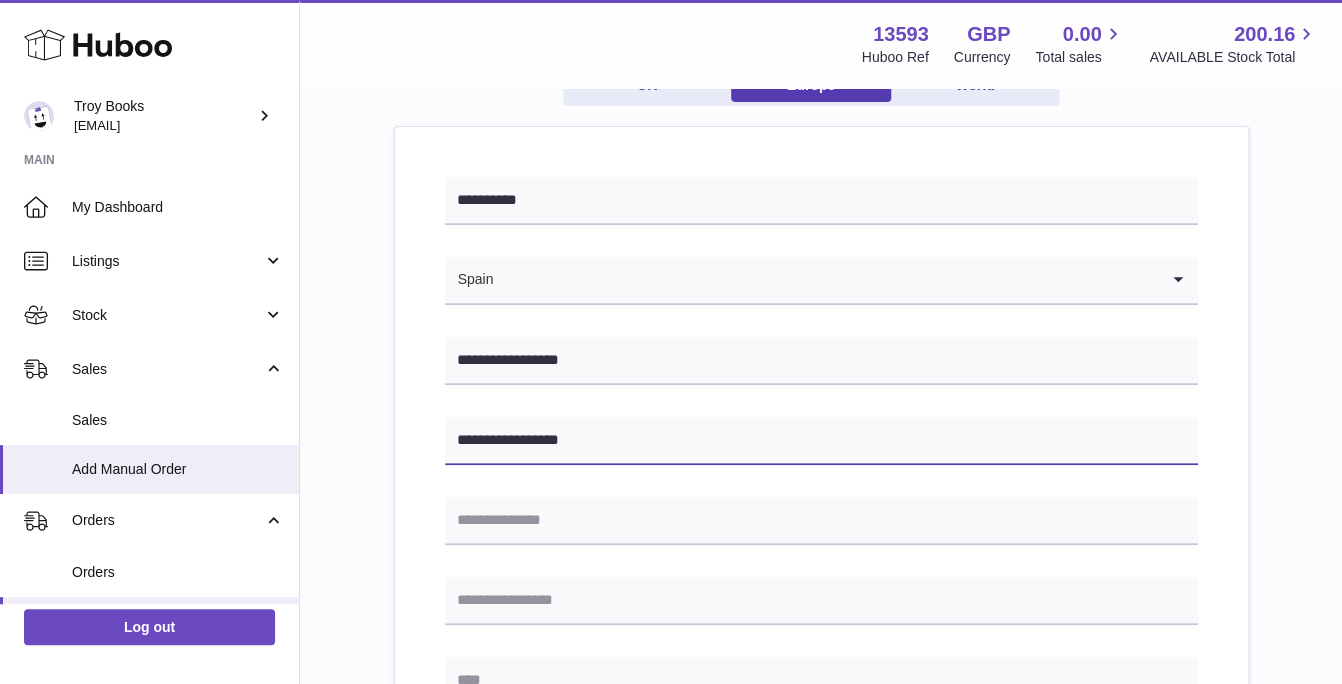 type on "**********" 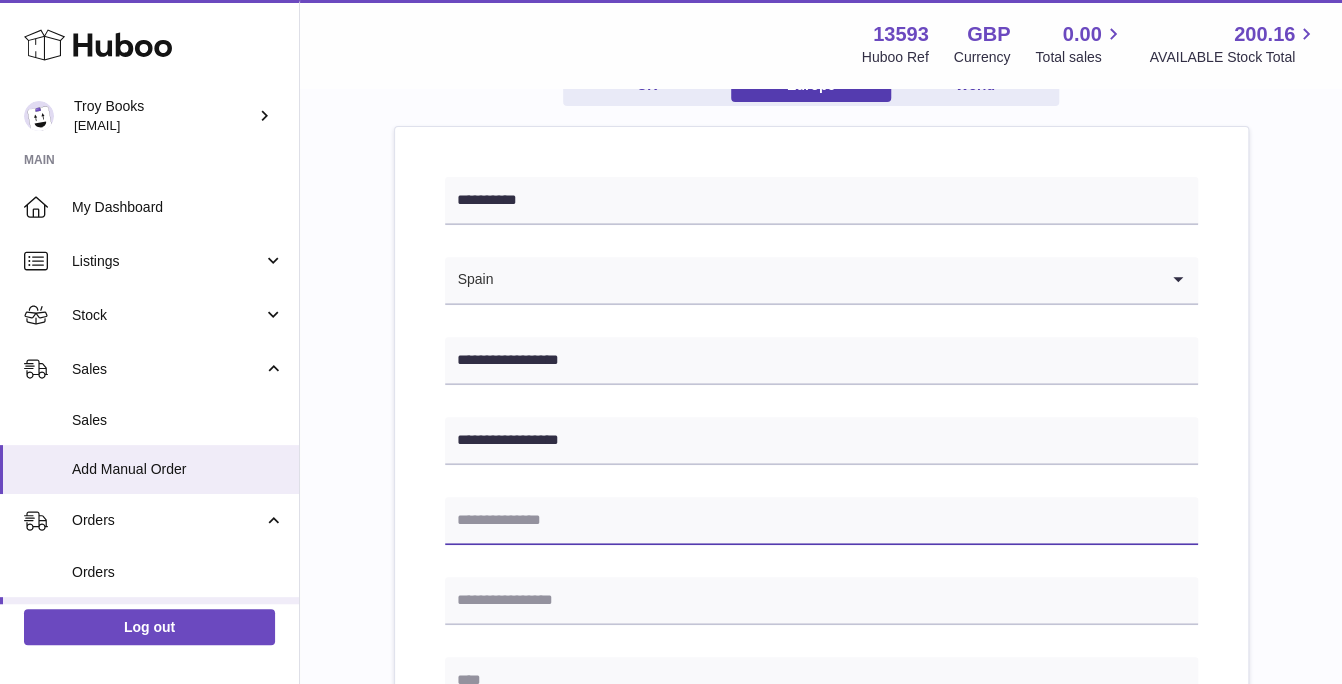 paste on "**********" 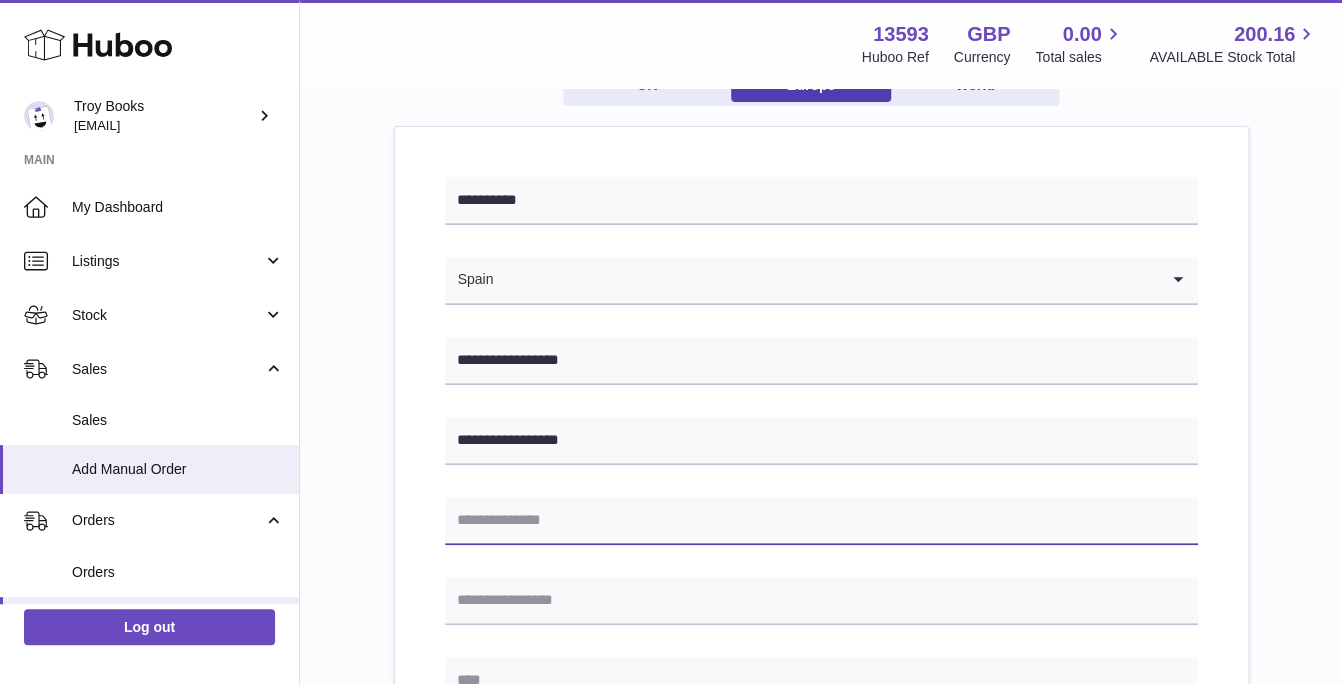 type on "**********" 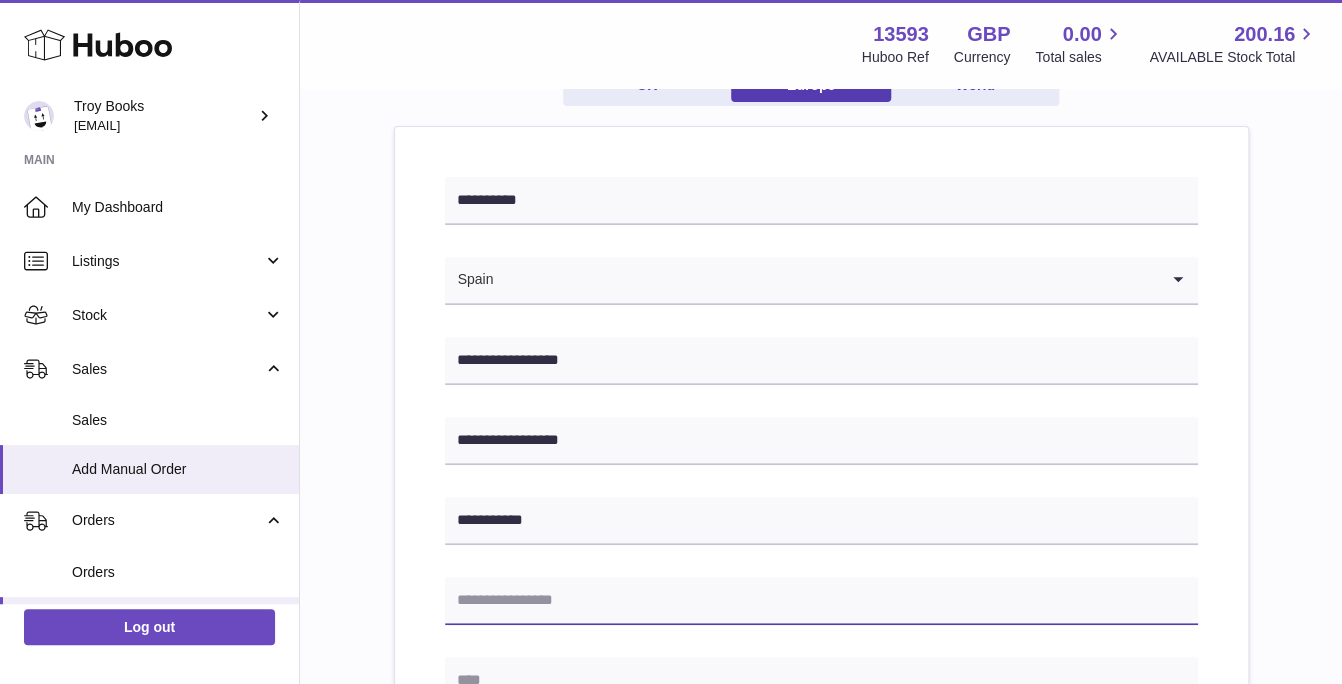 type on "******" 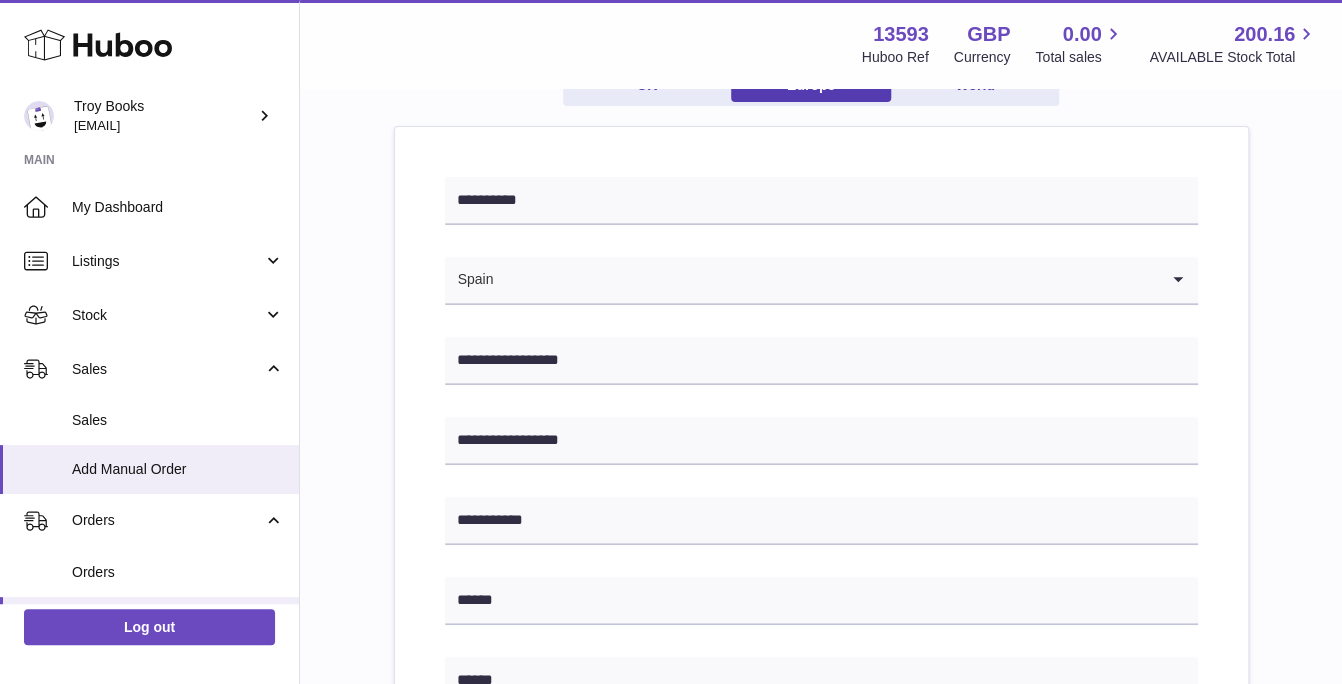 type on "*****" 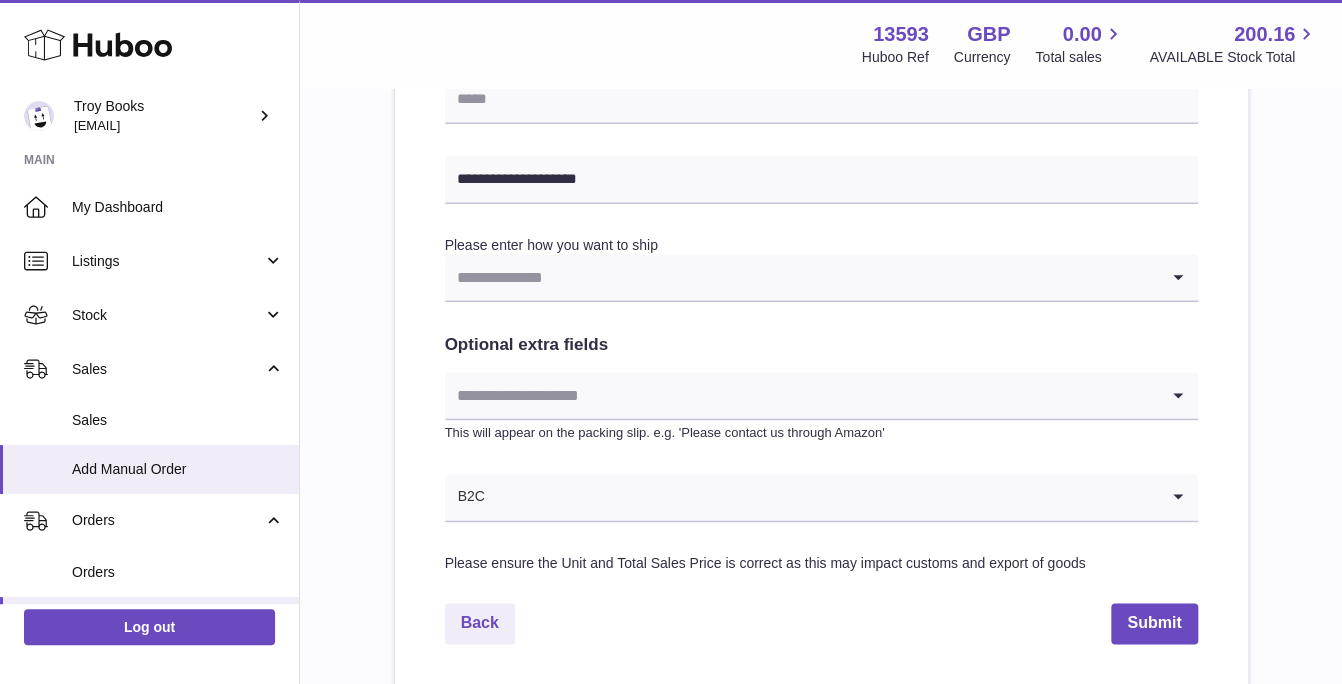 scroll, scrollTop: 1000, scrollLeft: 0, axis: vertical 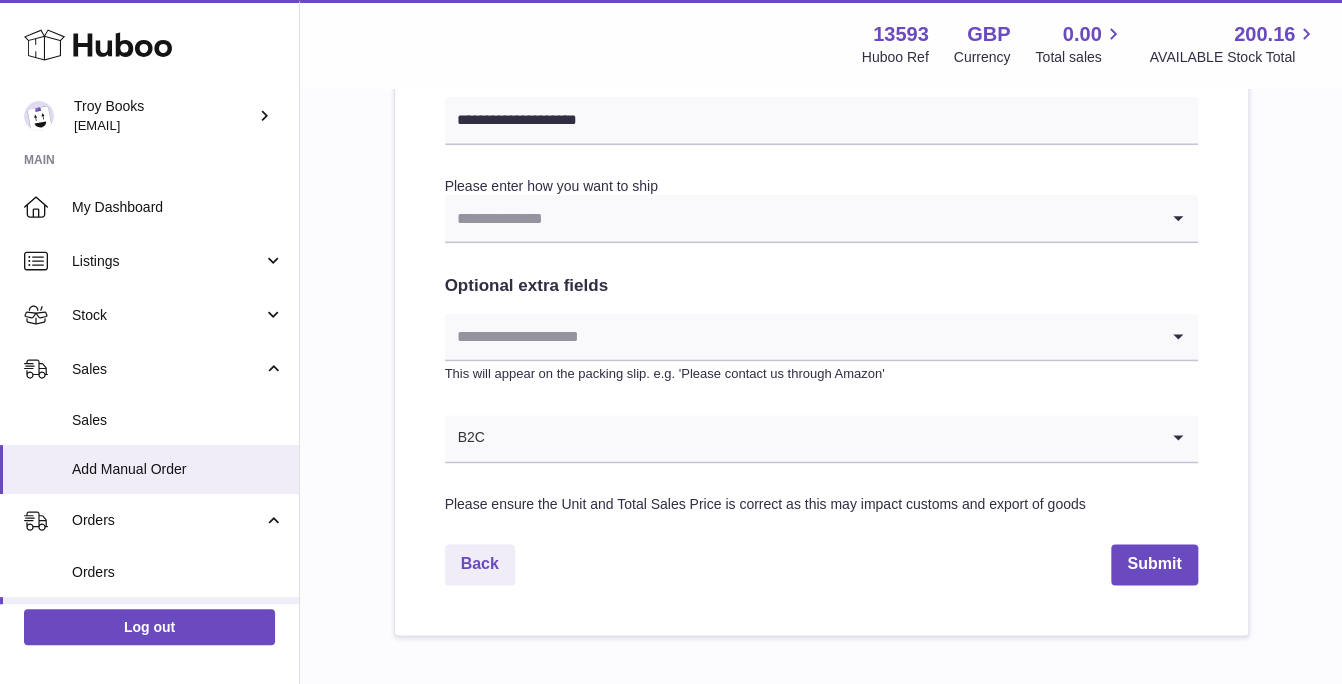 type on "**********" 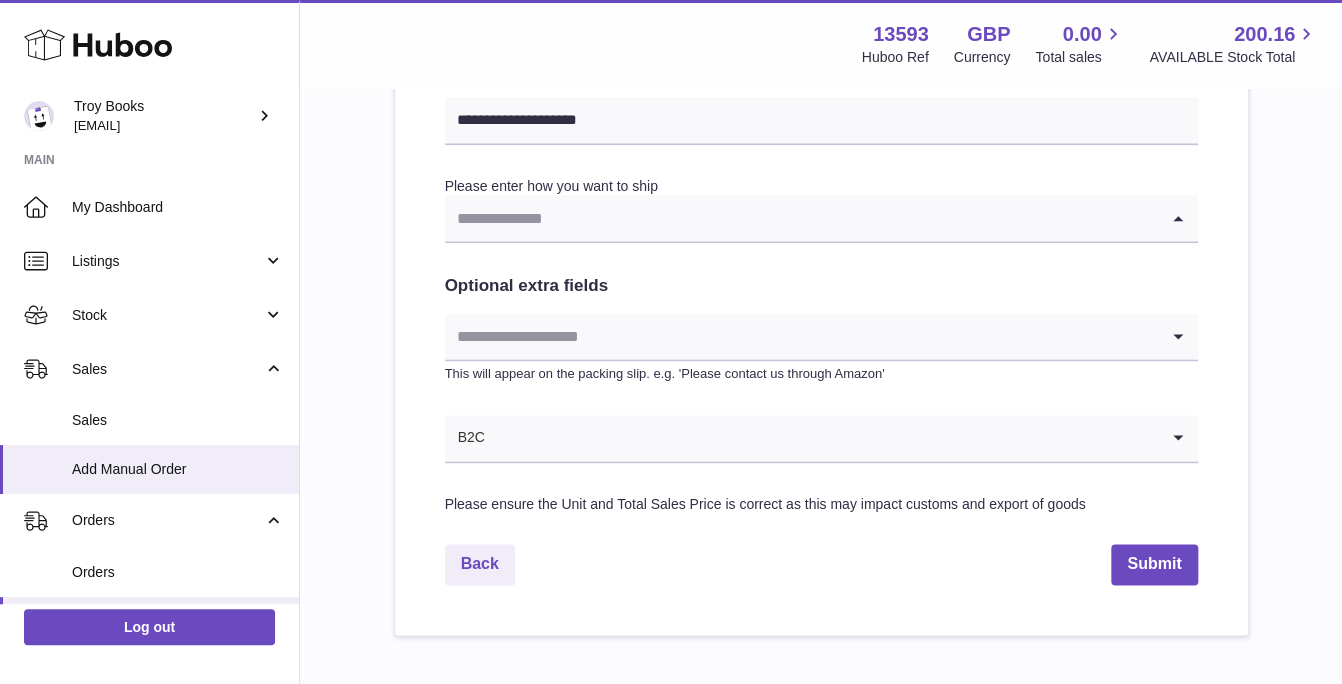 click at bounding box center (801, 218) 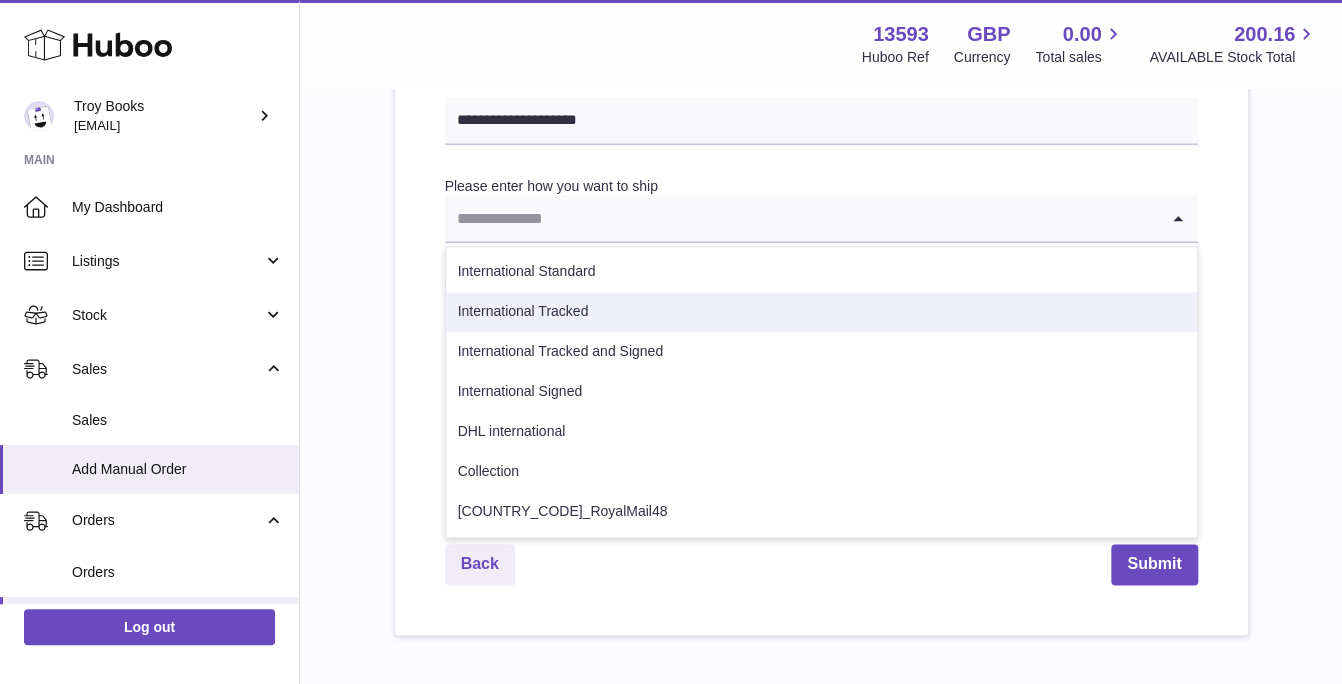 click on "International Tracked" at bounding box center [821, 312] 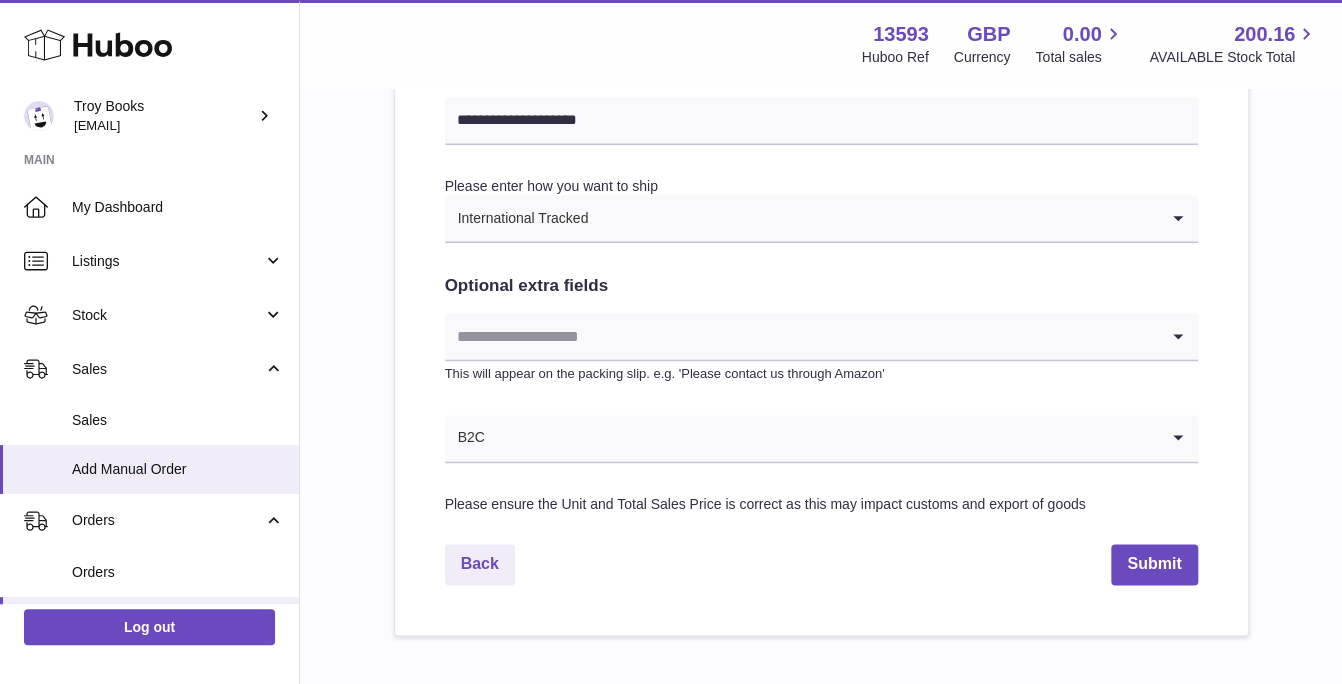 click on "International Tracked" at bounding box center [801, 218] 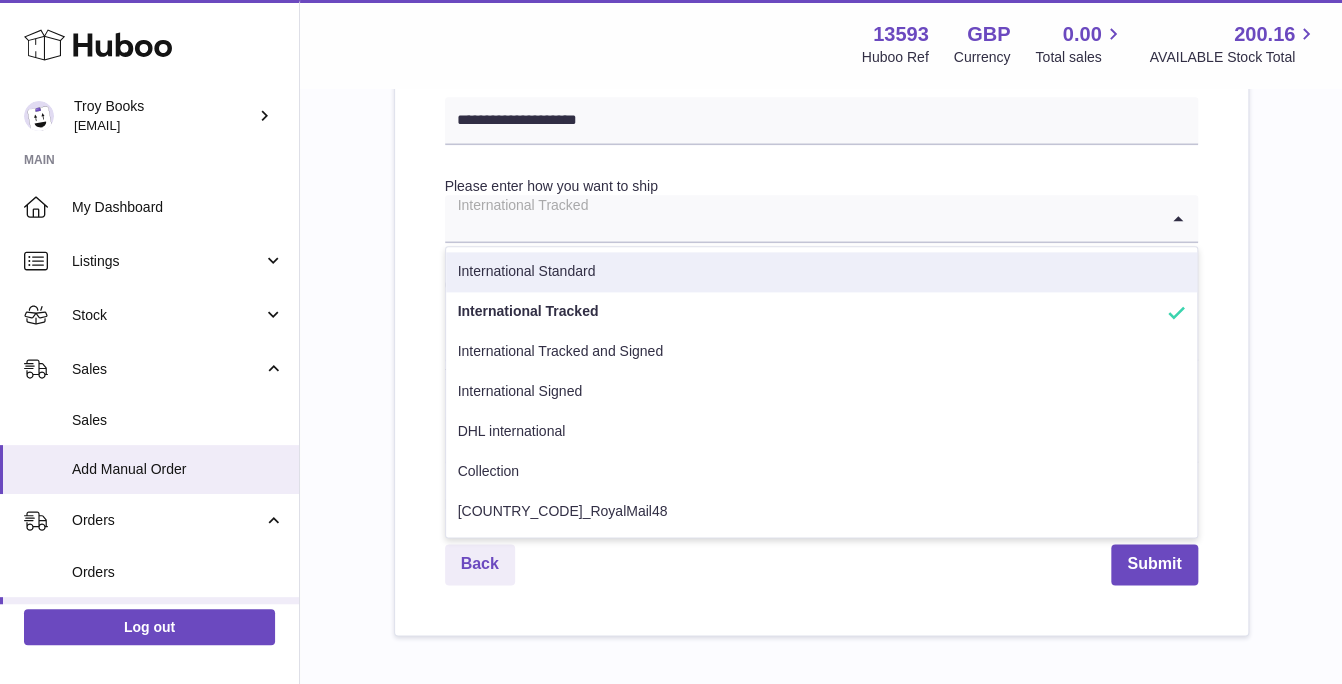 click on "International Standard" at bounding box center [821, 272] 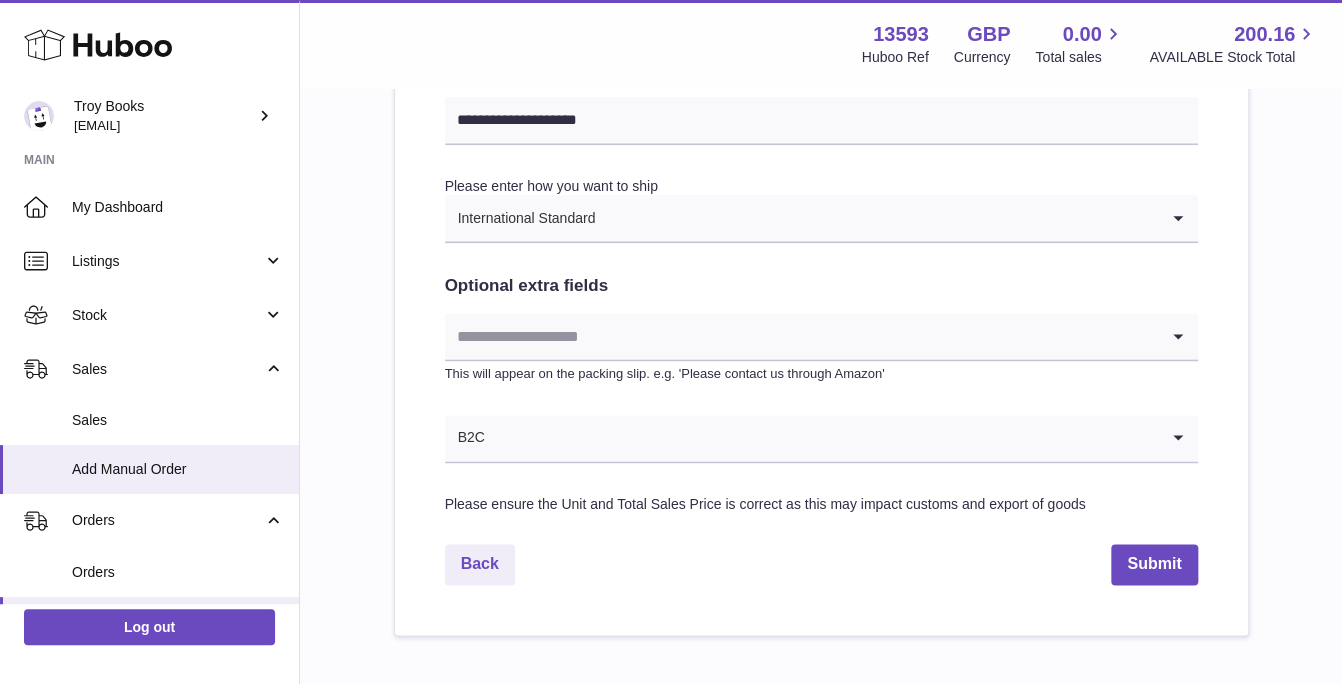 click on "International Standard" at bounding box center [801, 218] 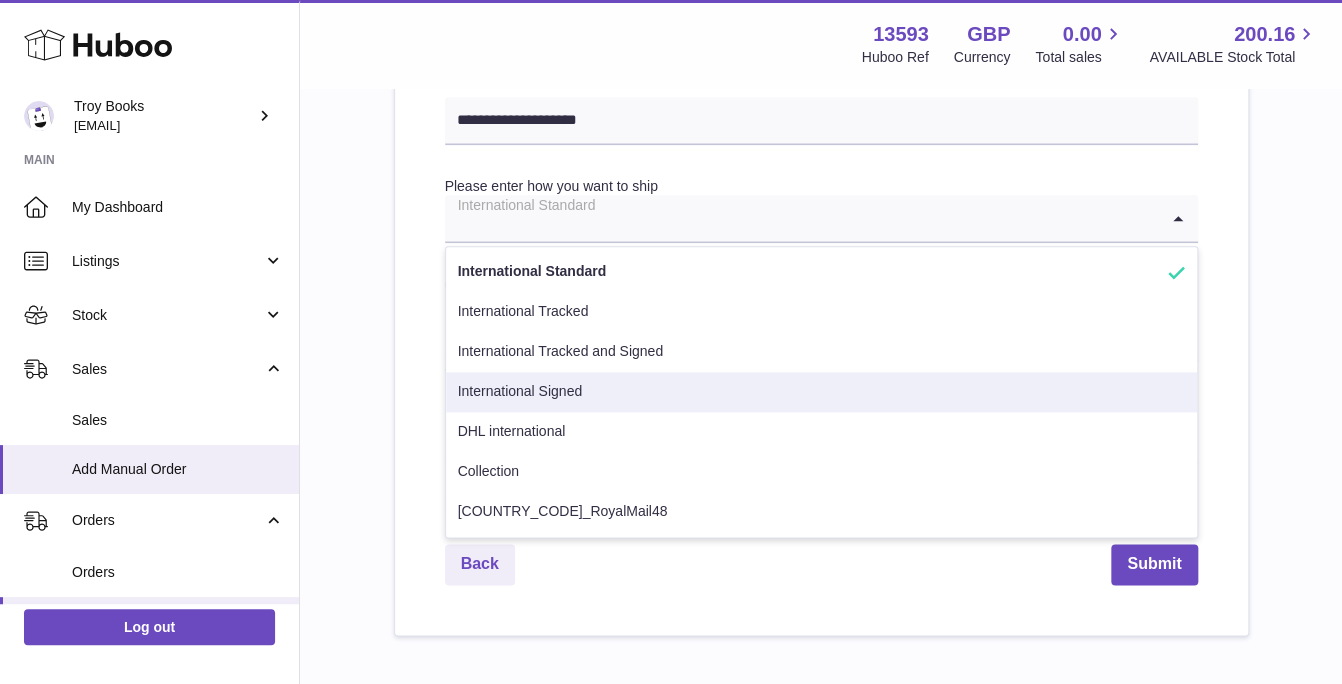 click on "International Signed" at bounding box center [821, 392] 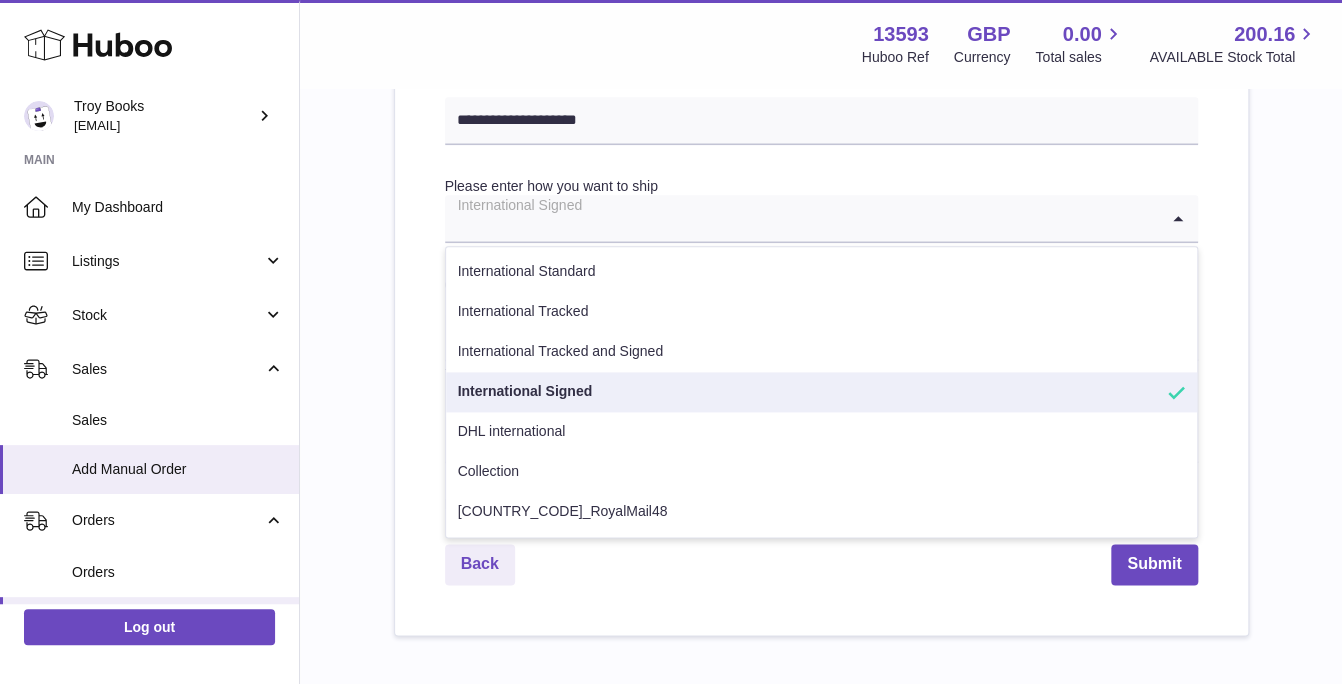 click on "International Signed" at bounding box center (801, 218) 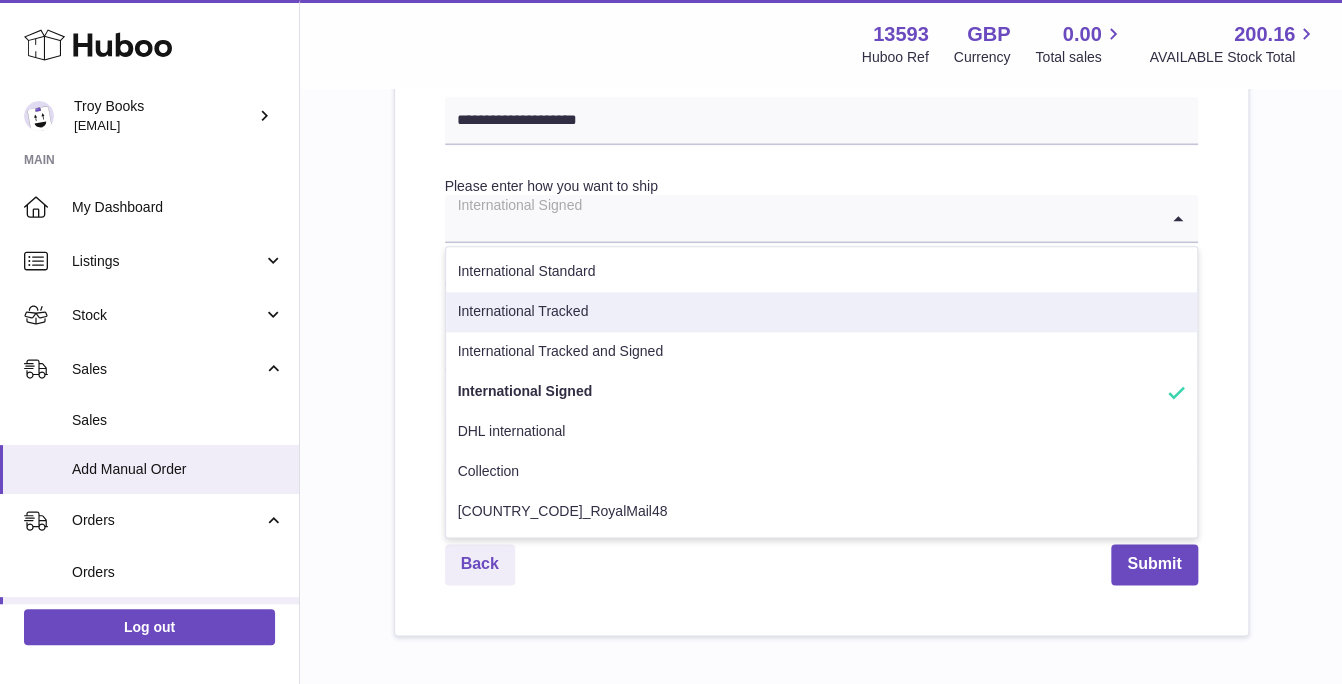 click on "International Tracked" at bounding box center [821, 312] 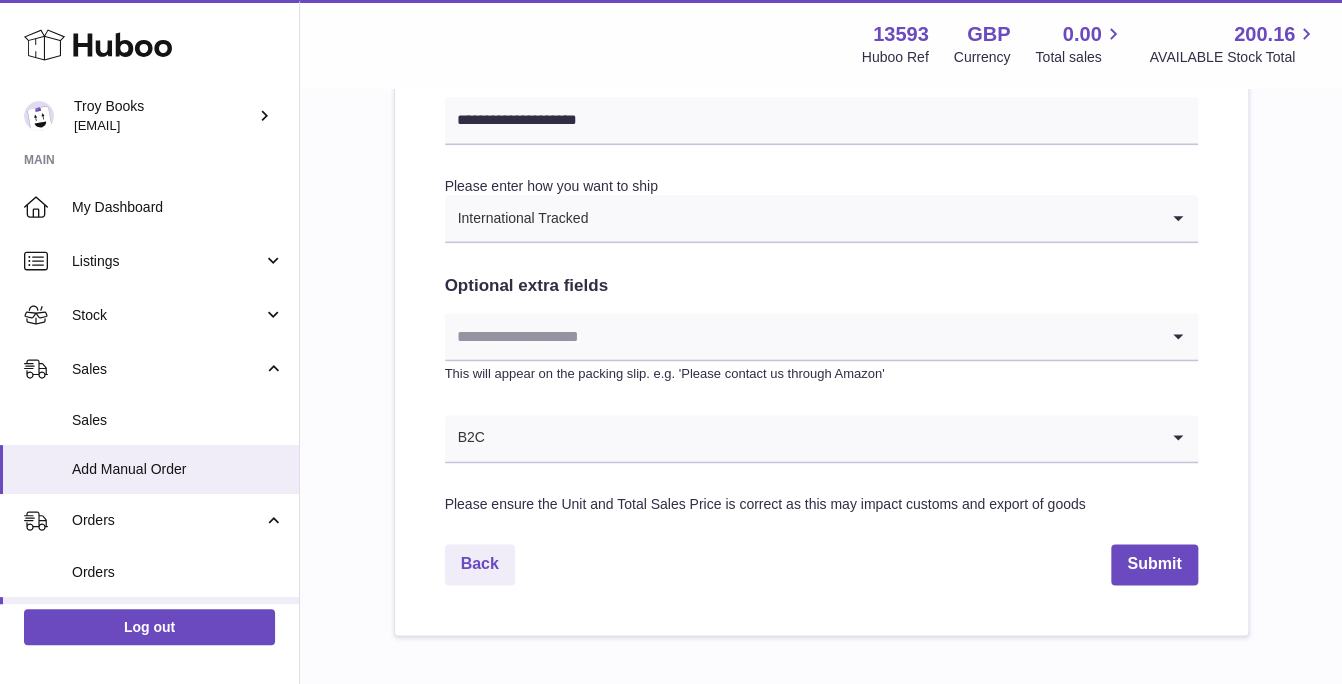 click on "International Tracked" at bounding box center [801, 218] 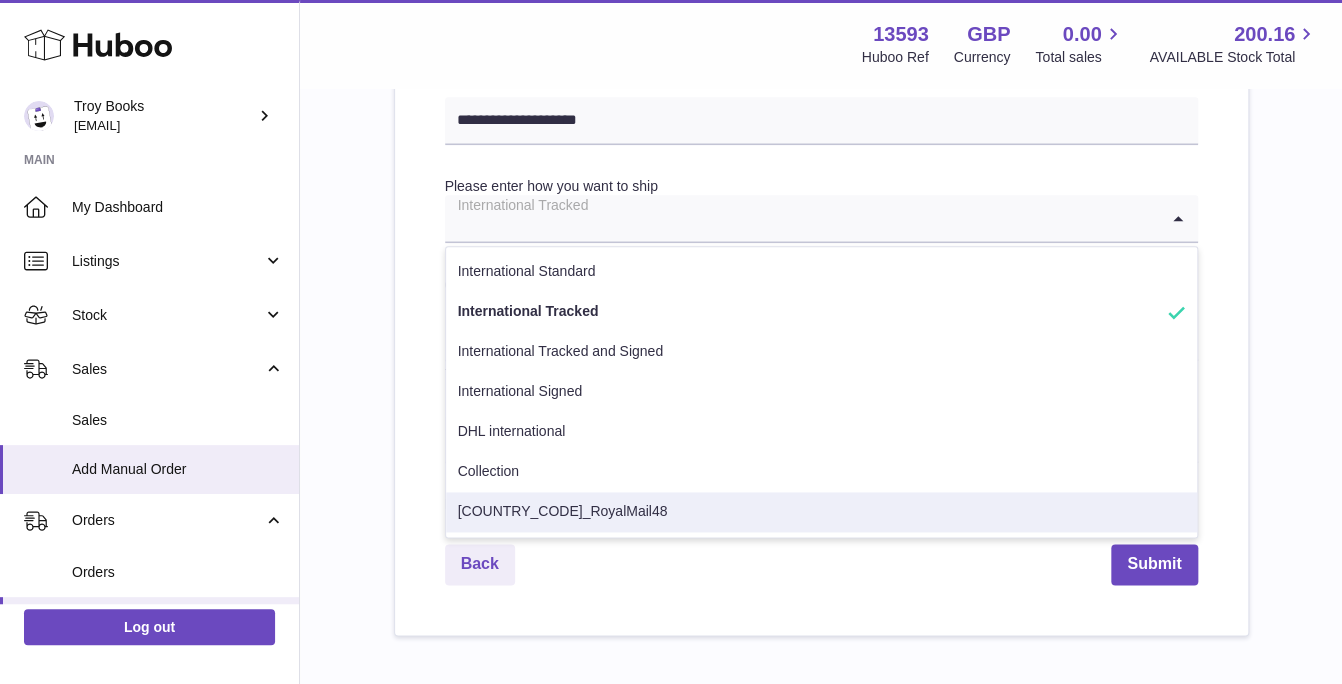 click on "[COUNTRY_CODE]_RoyalMail48" at bounding box center (821, 512) 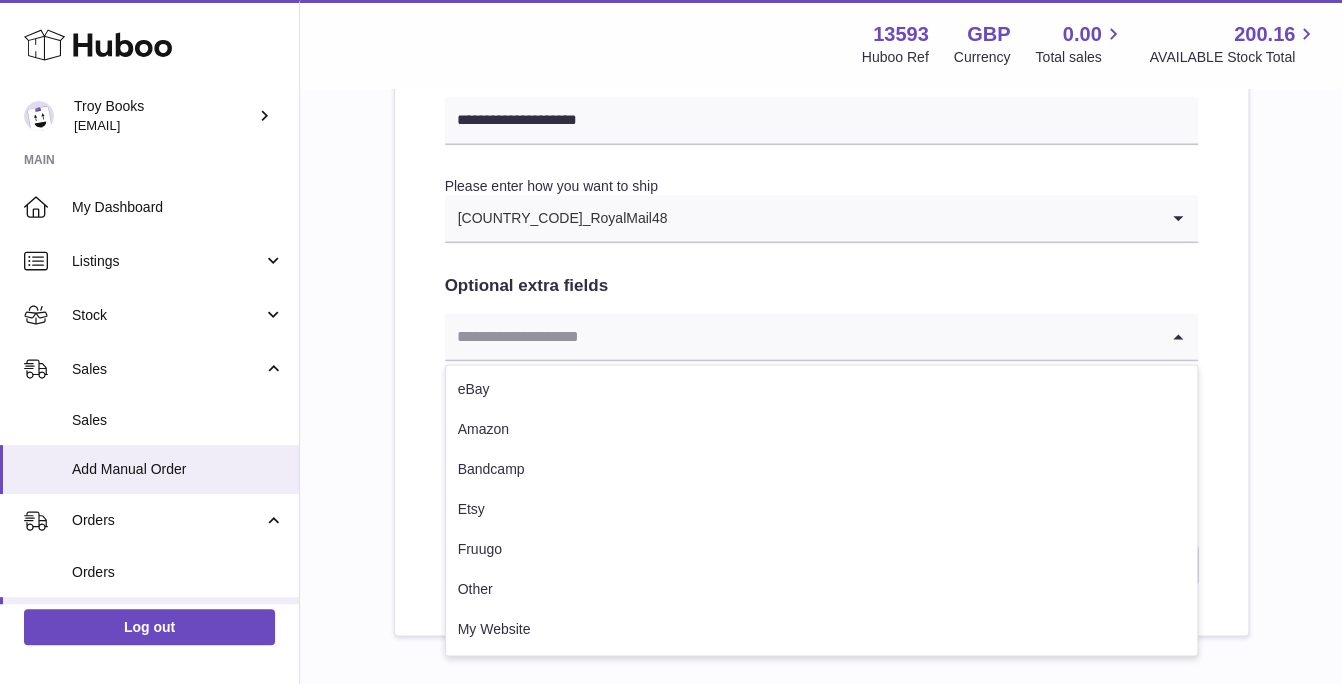 click at bounding box center [801, 336] 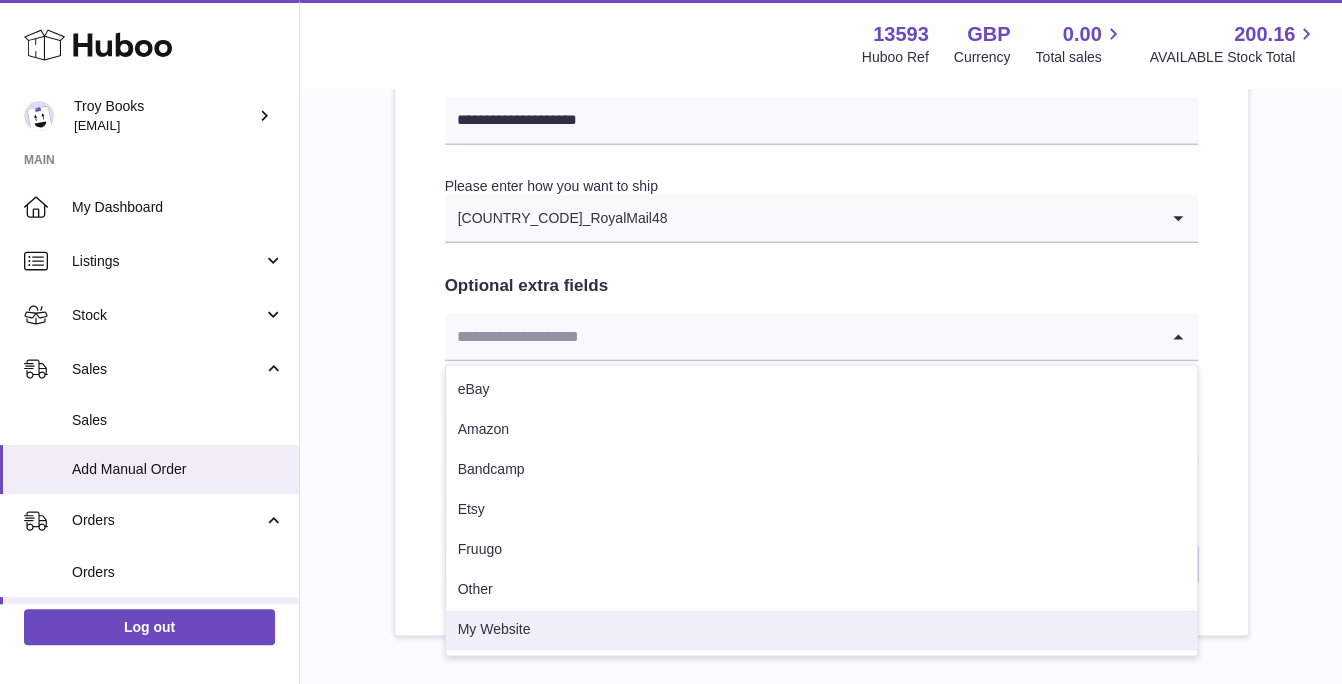 click on "My Website" at bounding box center (821, 630) 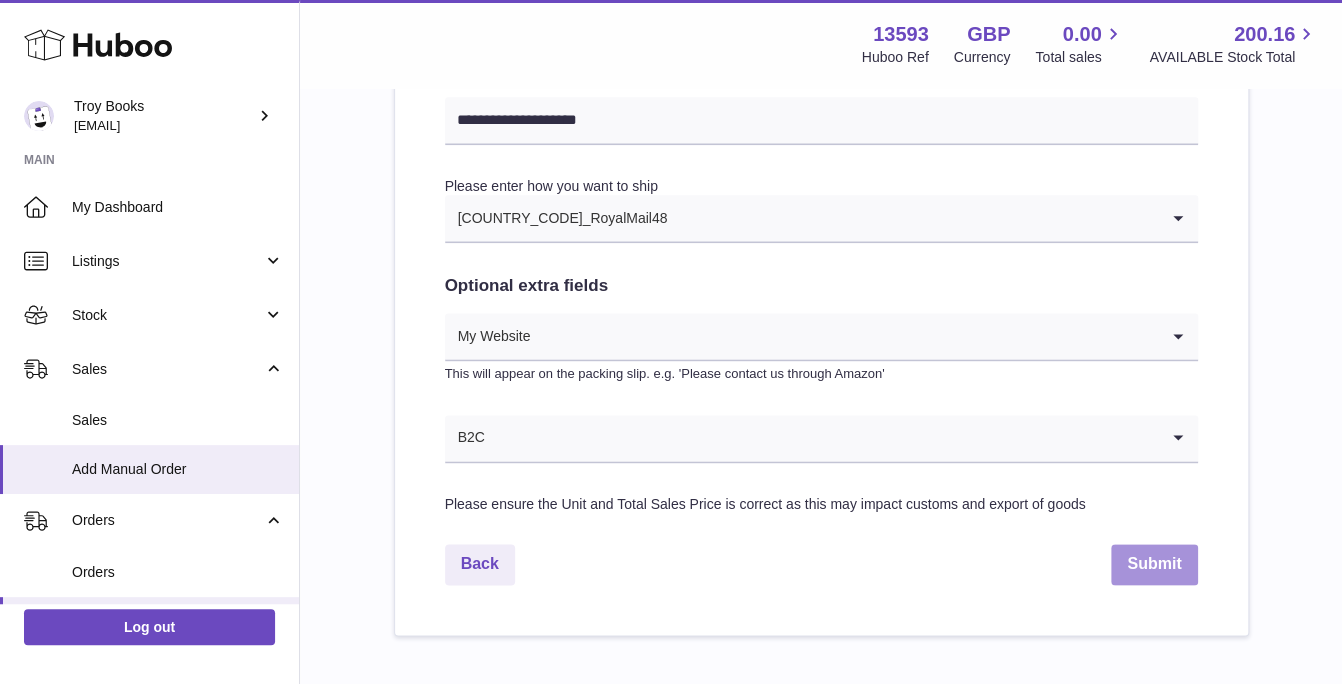 click on "Submit" at bounding box center (1154, 564) 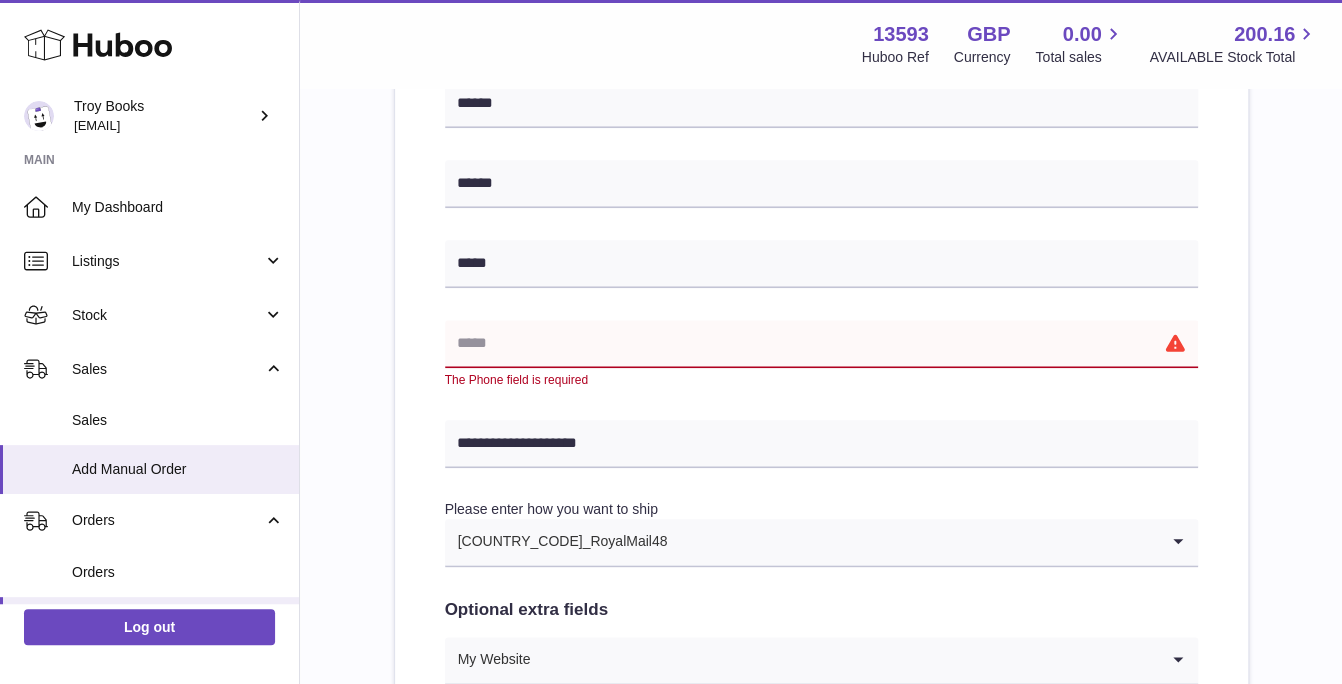 scroll, scrollTop: 700, scrollLeft: 0, axis: vertical 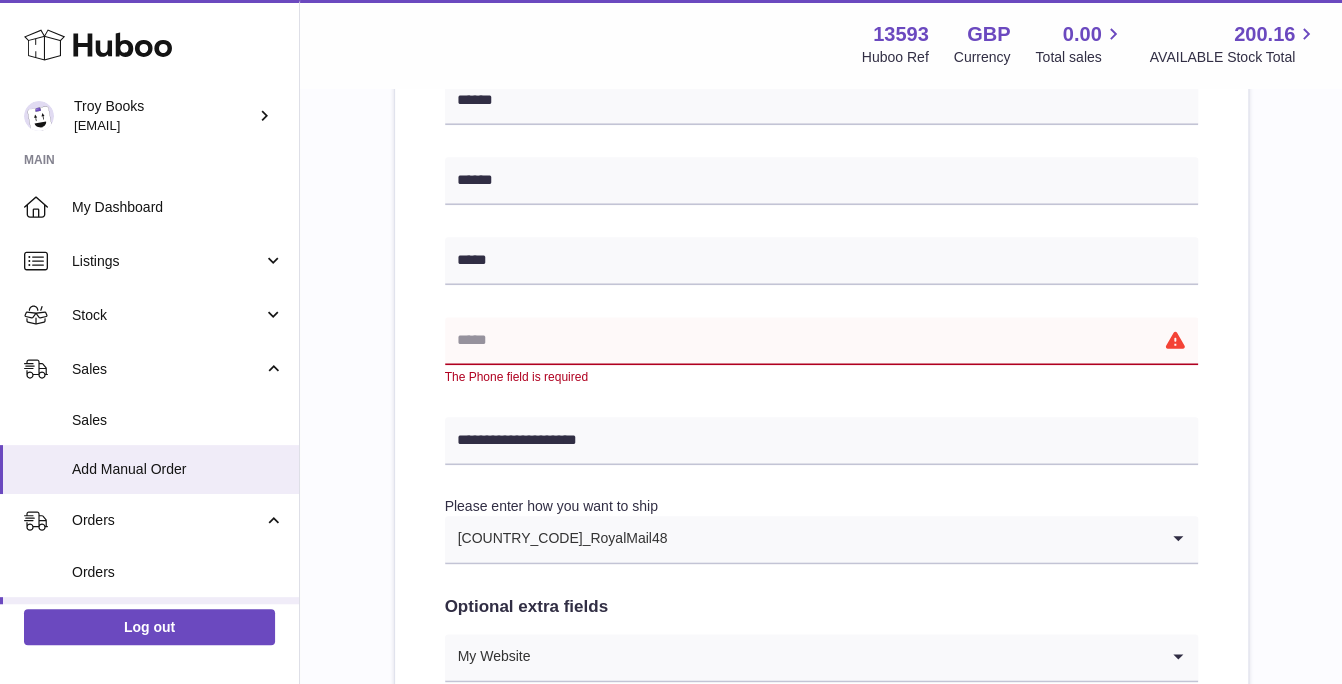 paste on "**********" 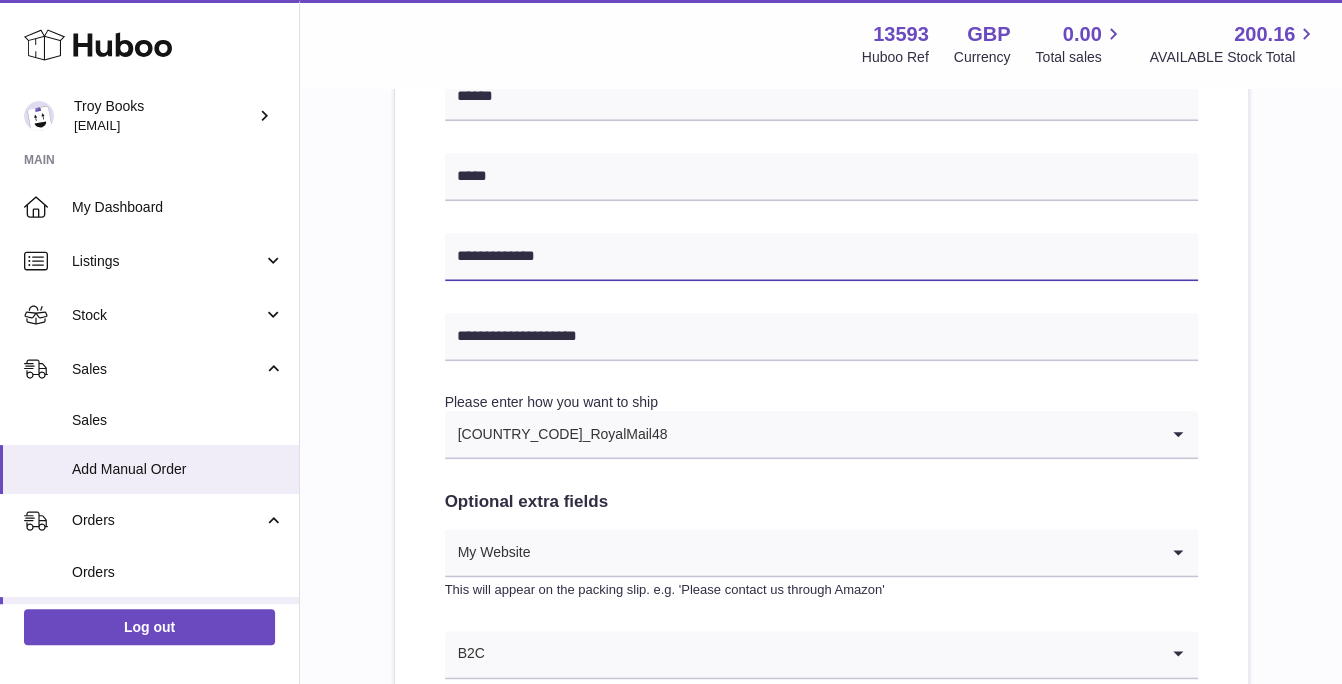 scroll, scrollTop: 1100, scrollLeft: 0, axis: vertical 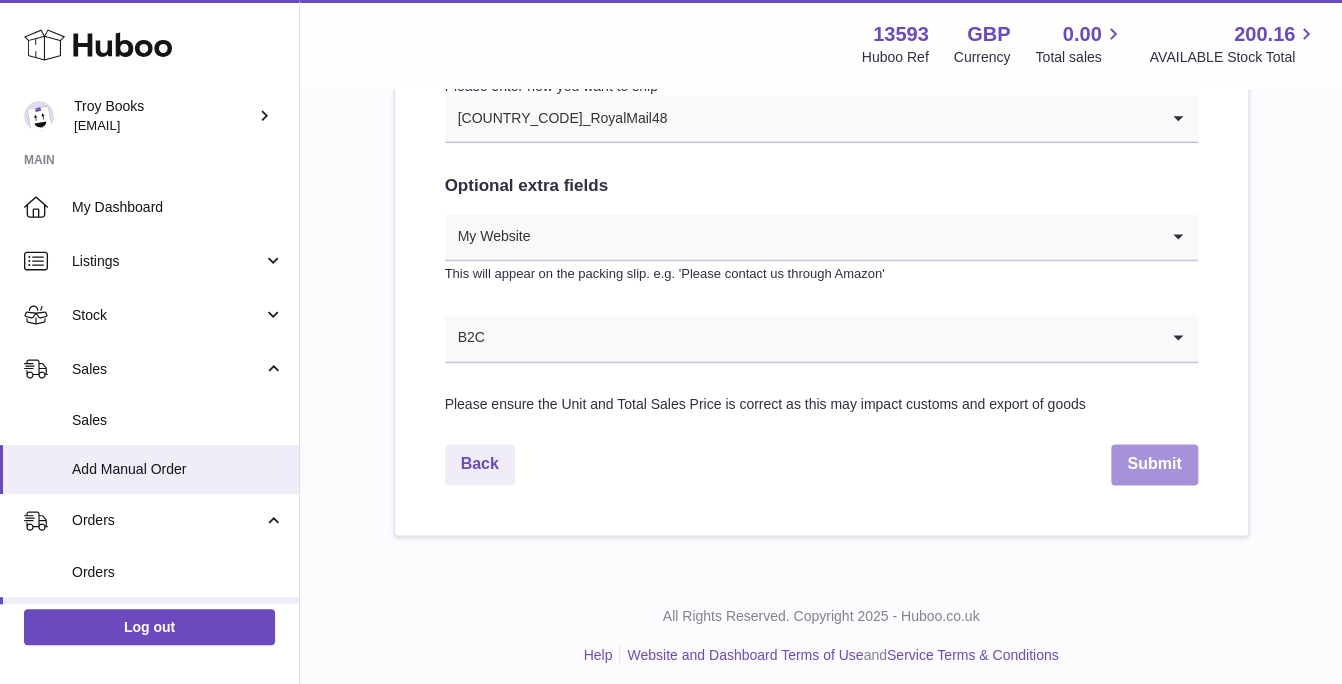 type on "**********" 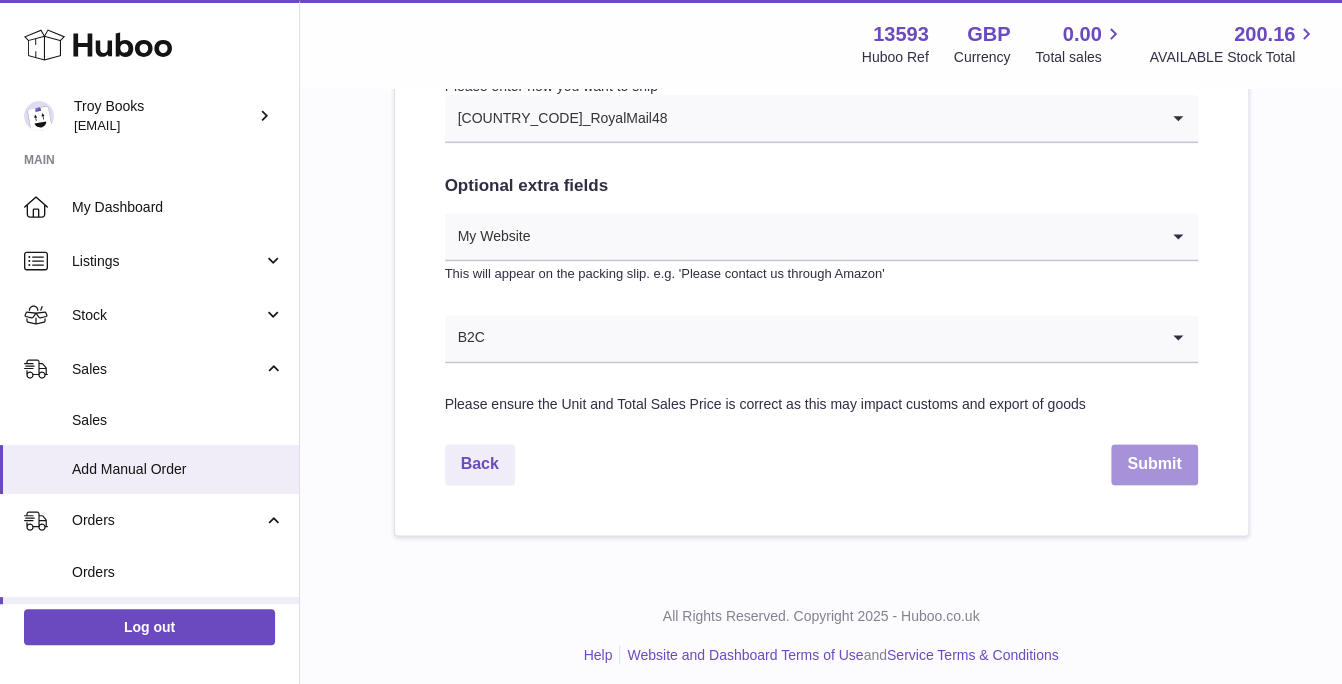 click on "Submit" at bounding box center [1154, 464] 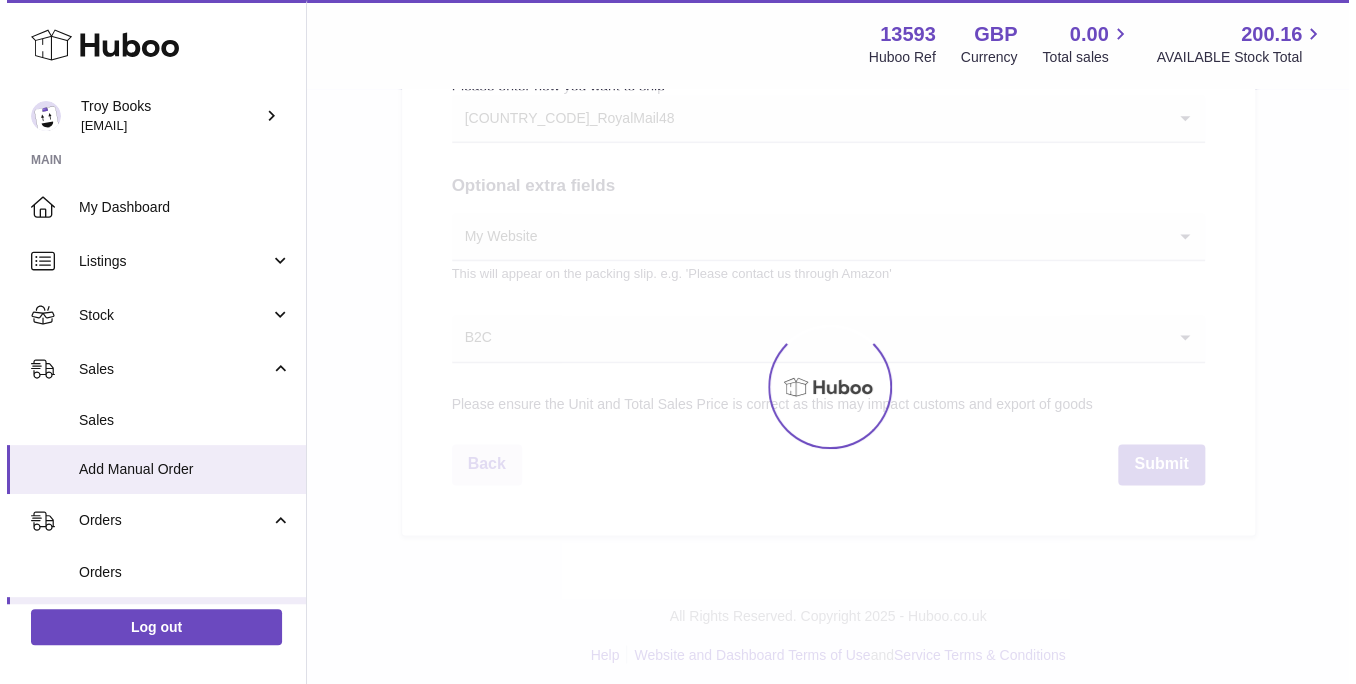 scroll, scrollTop: 0, scrollLeft: 0, axis: both 